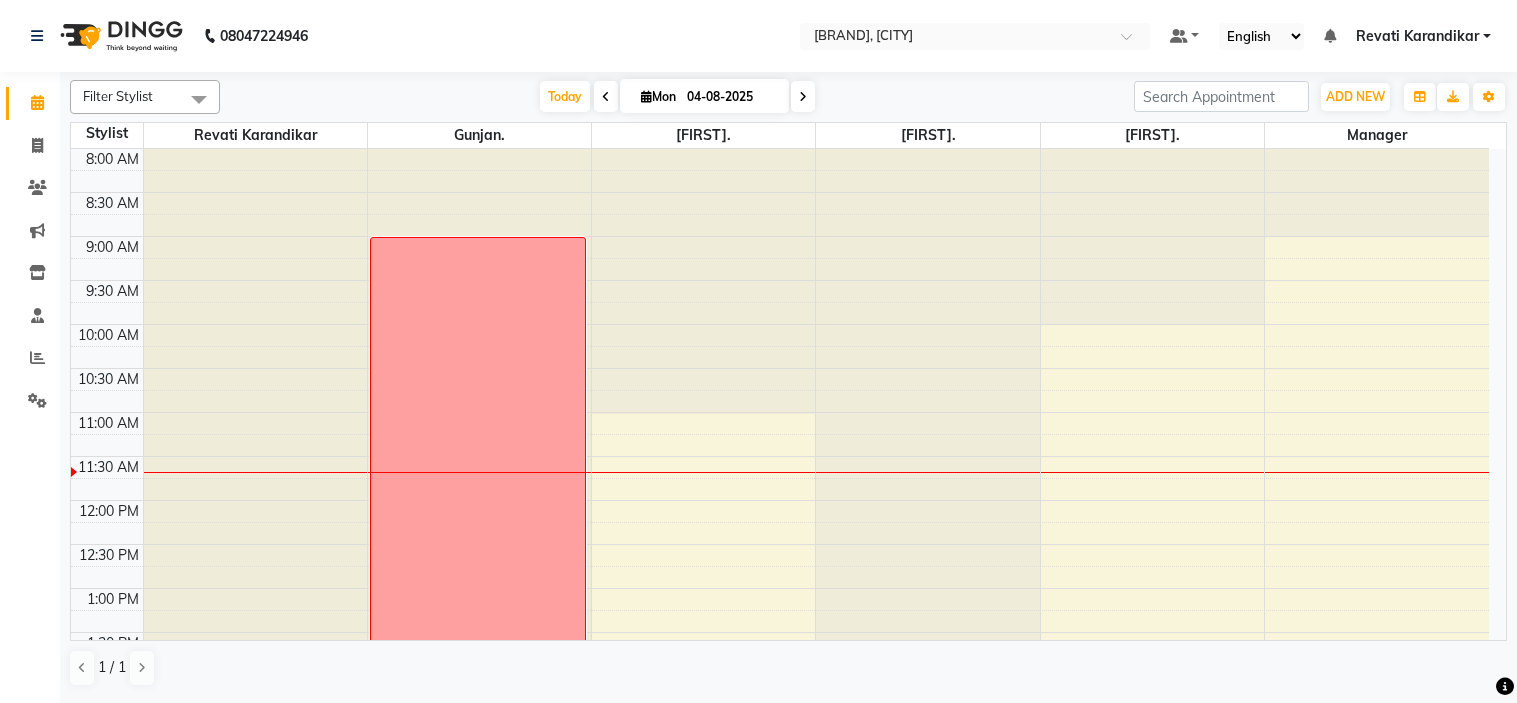 scroll, scrollTop: 0, scrollLeft: 0, axis: both 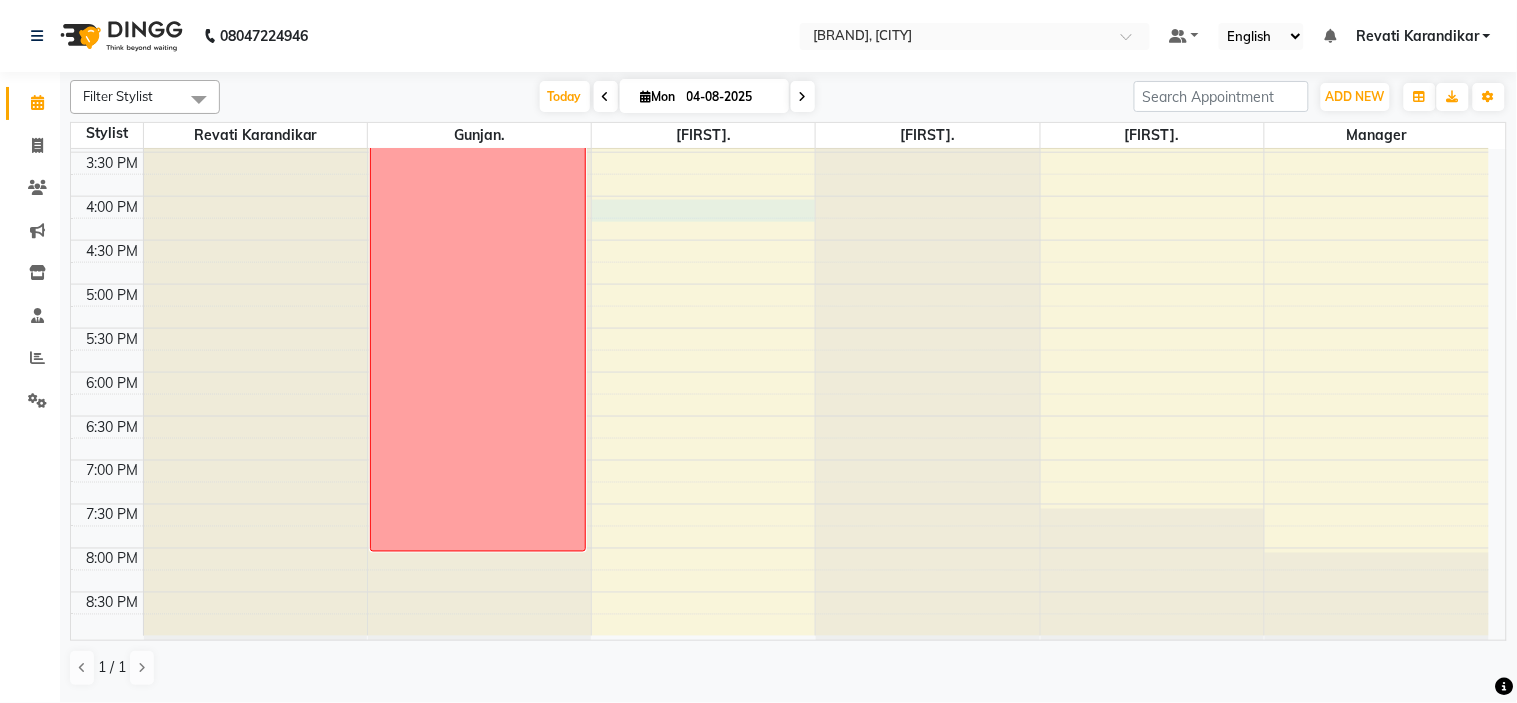 click on "8:00 AM 8:30 AM 9:00 AM 9:30 AM 10:00 AM 10:30 AM 11:00 AM 11:30 AM 12:00 PM 12:30 PM 1:00 PM 1:30 PM 2:00 PM 2:30 PM 3:00 PM 3:30 PM 4:00 PM 4:30 PM 5:00 PM 5:30 PM 6:00 PM 6:30 PM 7:00 PM 7:30 PM 8:00 PM 8:30 PM Leave" at bounding box center [780, 64] 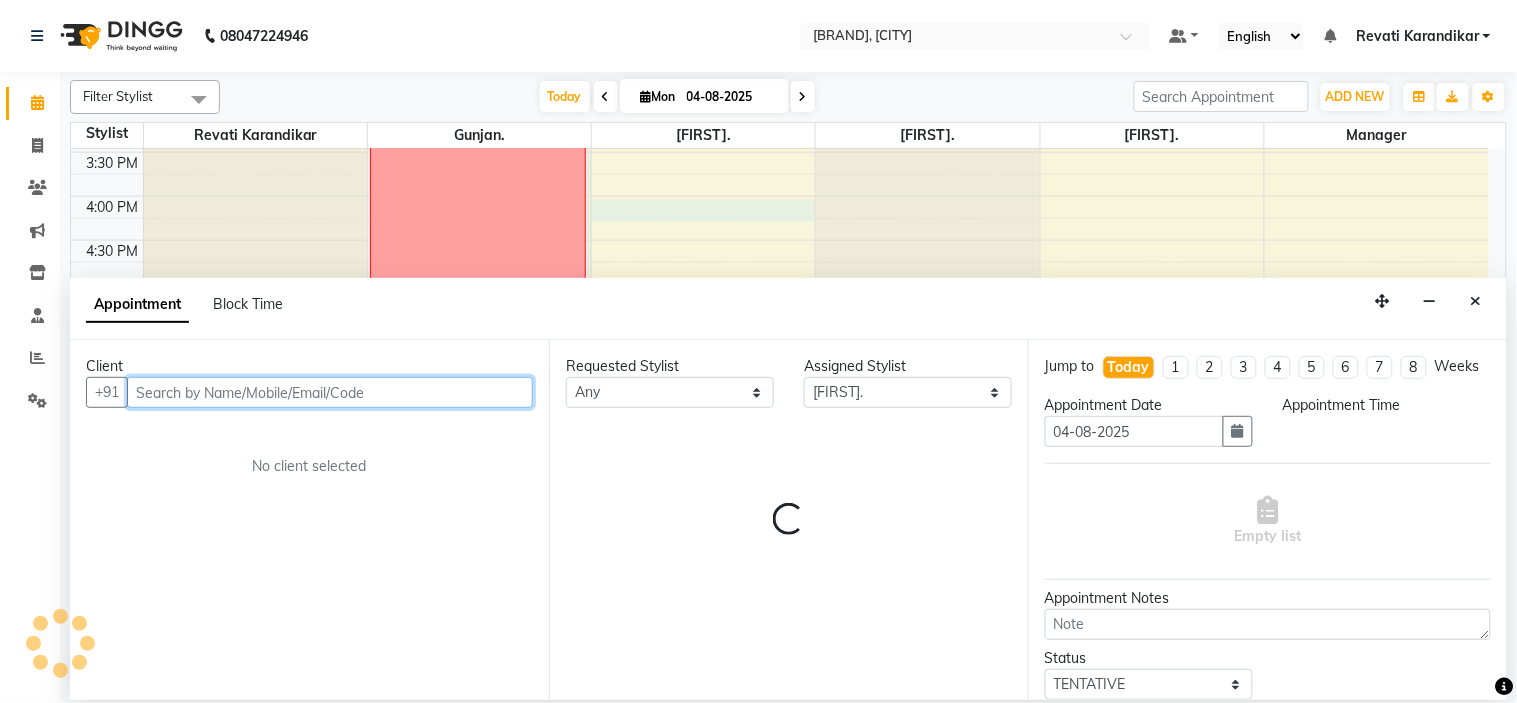 select on "960" 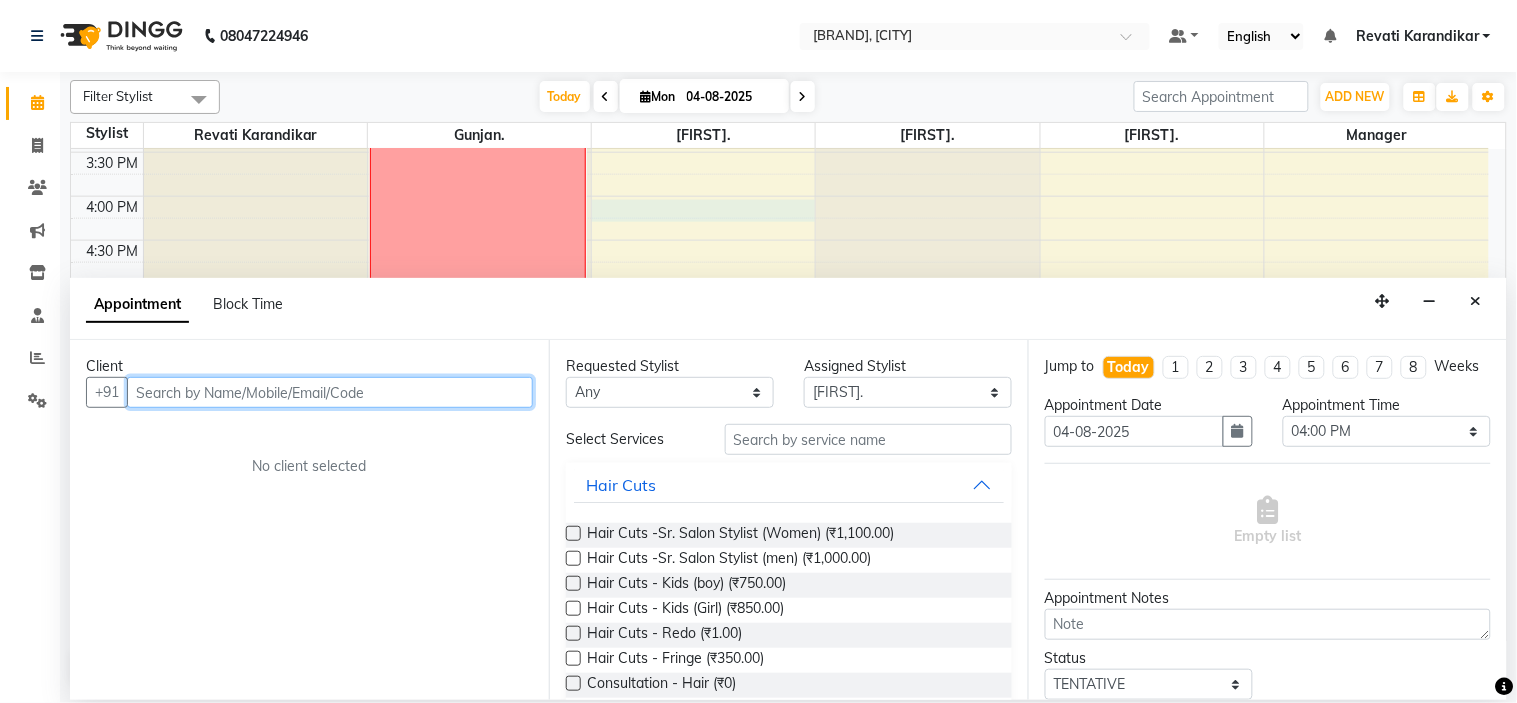 click at bounding box center (330, 392) 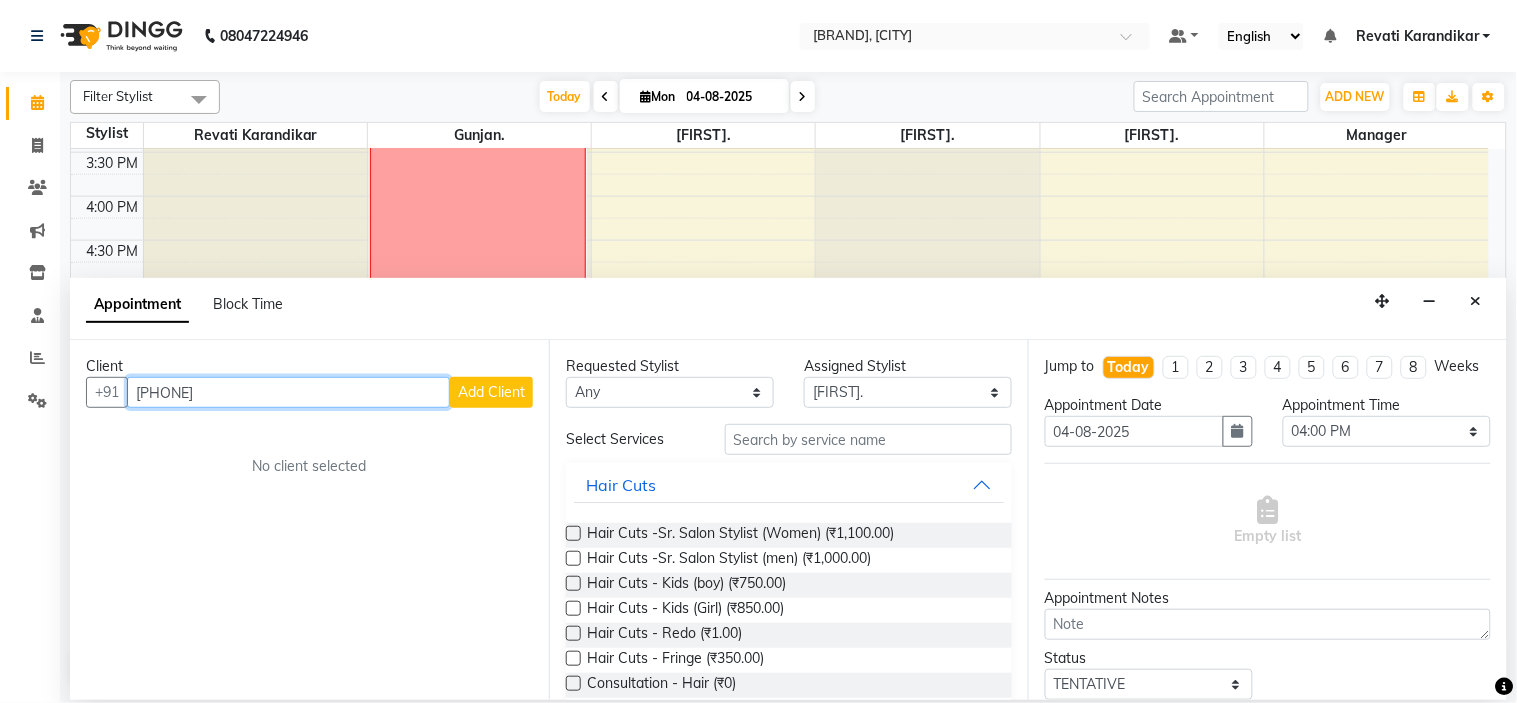type on "[PHONE]" 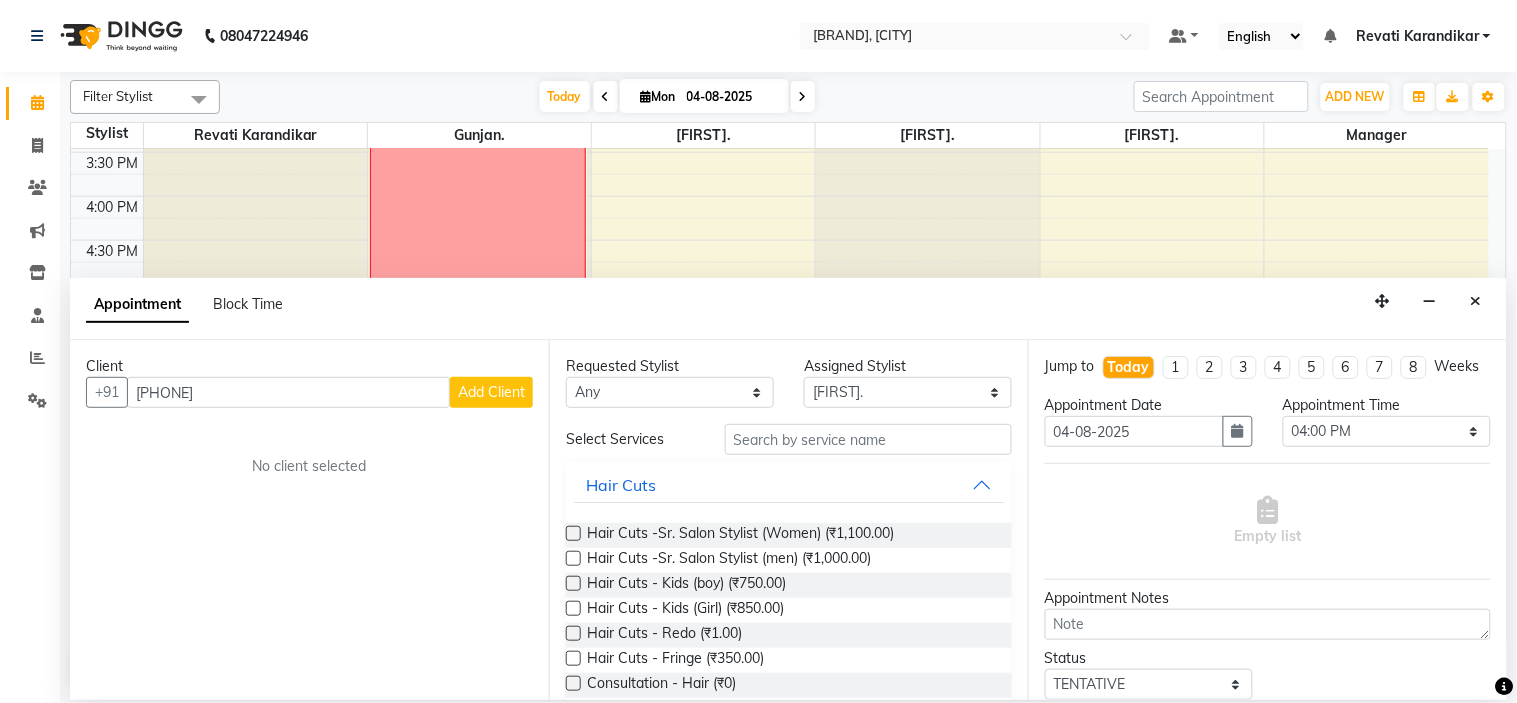 click on "Add Client" at bounding box center [491, 392] 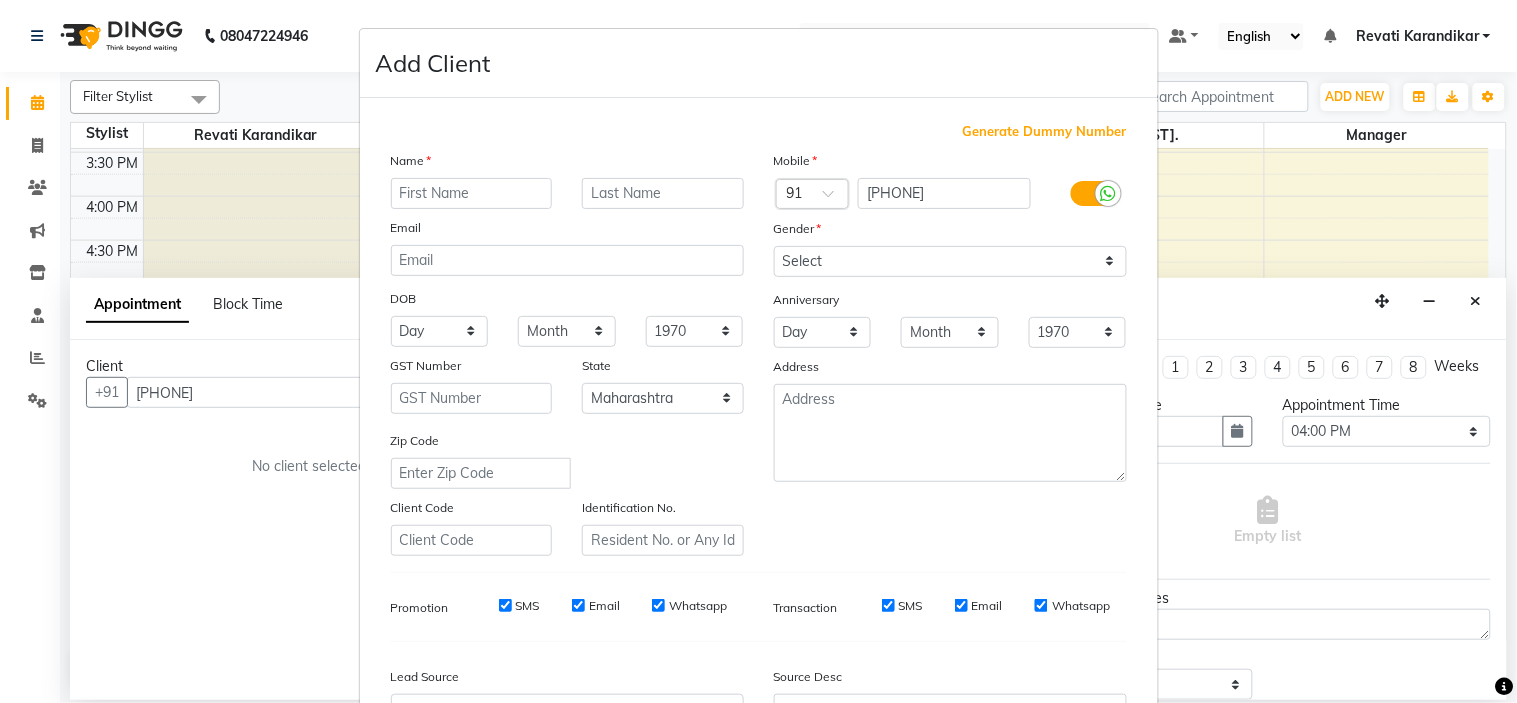 click at bounding box center [472, 193] 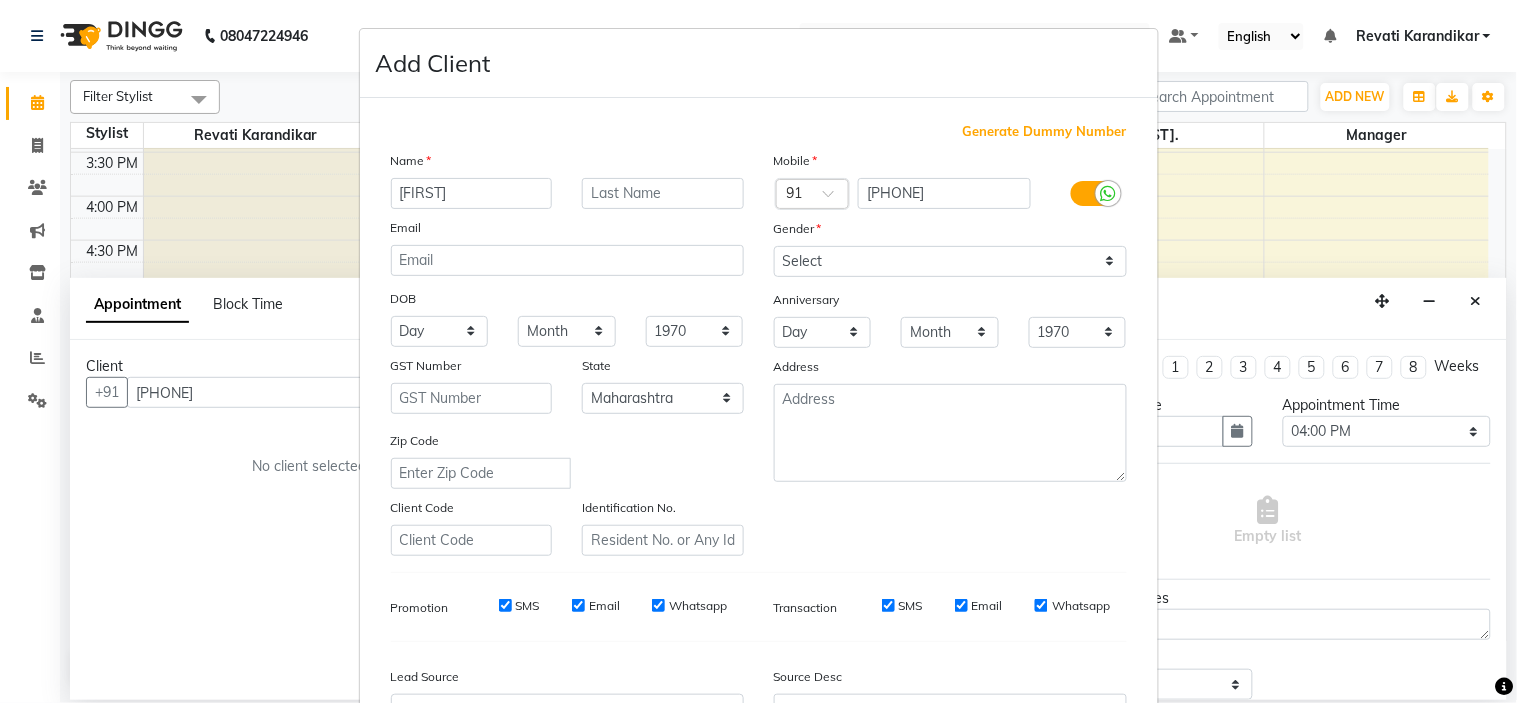 type on "[FIRST]" 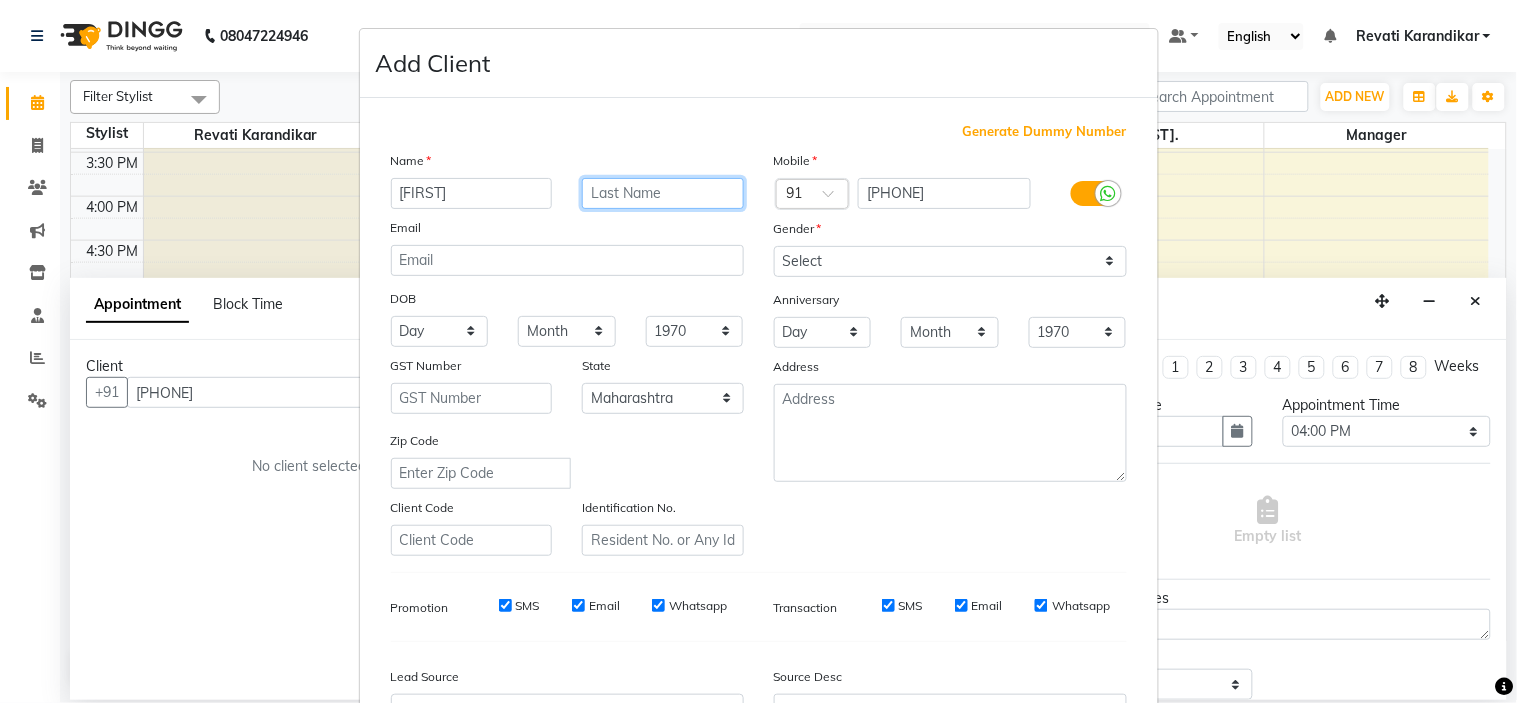 click at bounding box center [663, 193] 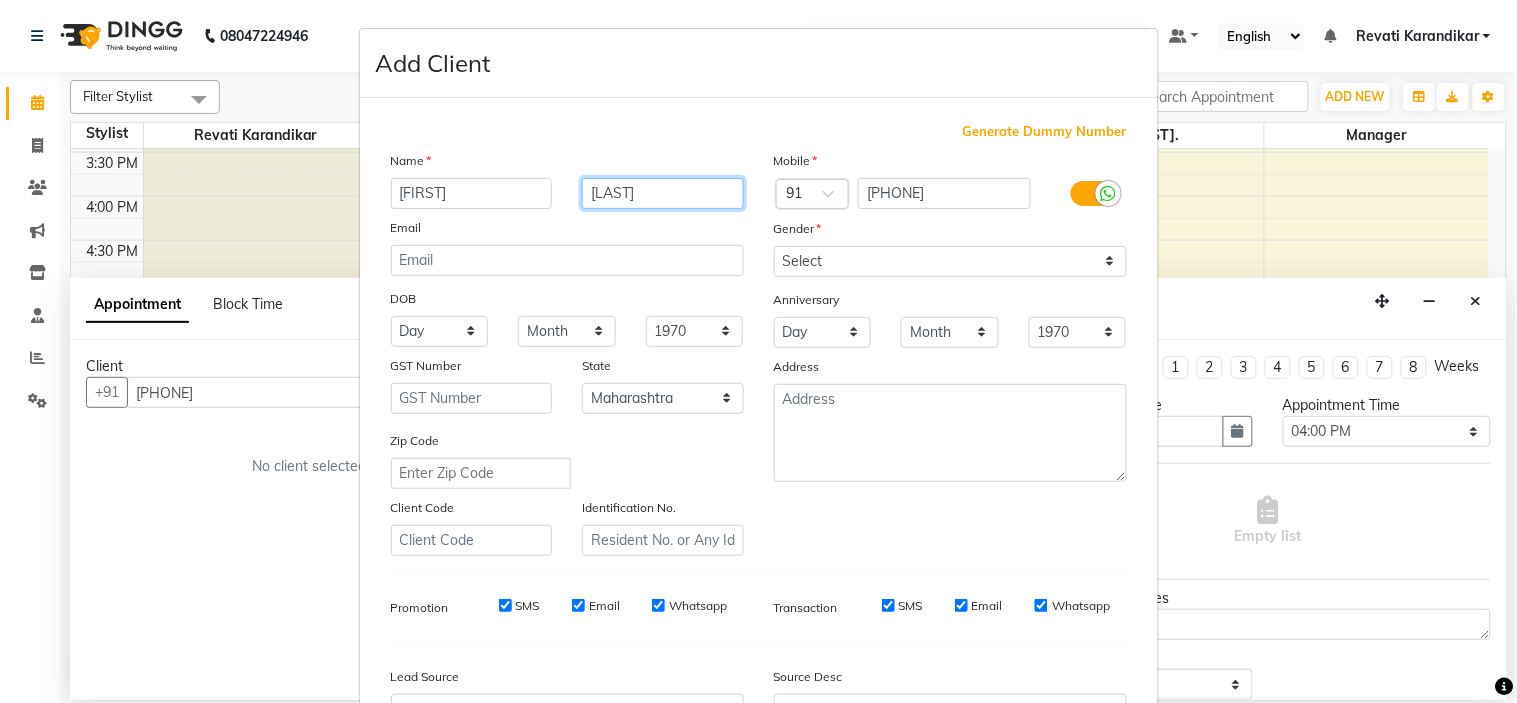 type on "[LAST]" 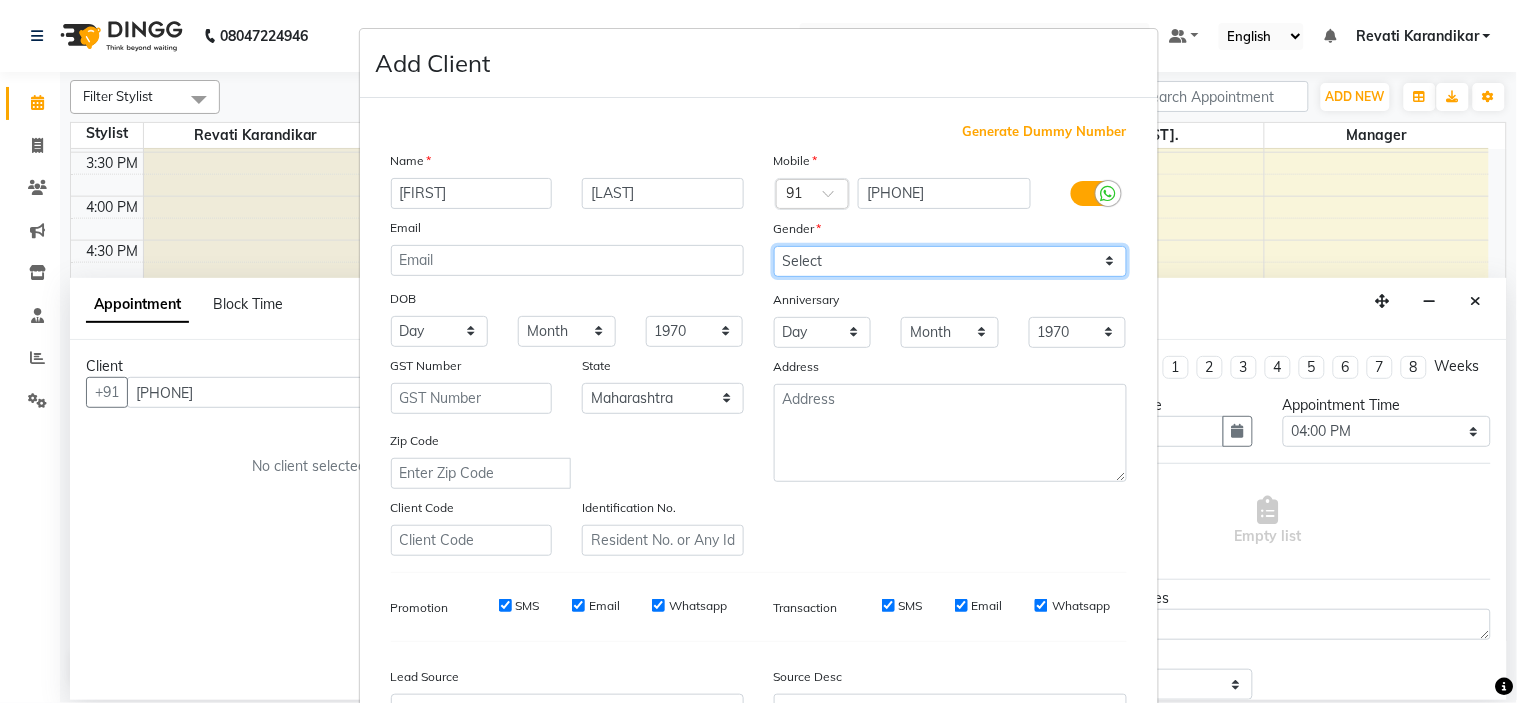 click on "Select Male Female Other Prefer Not To Say" at bounding box center (950, 261) 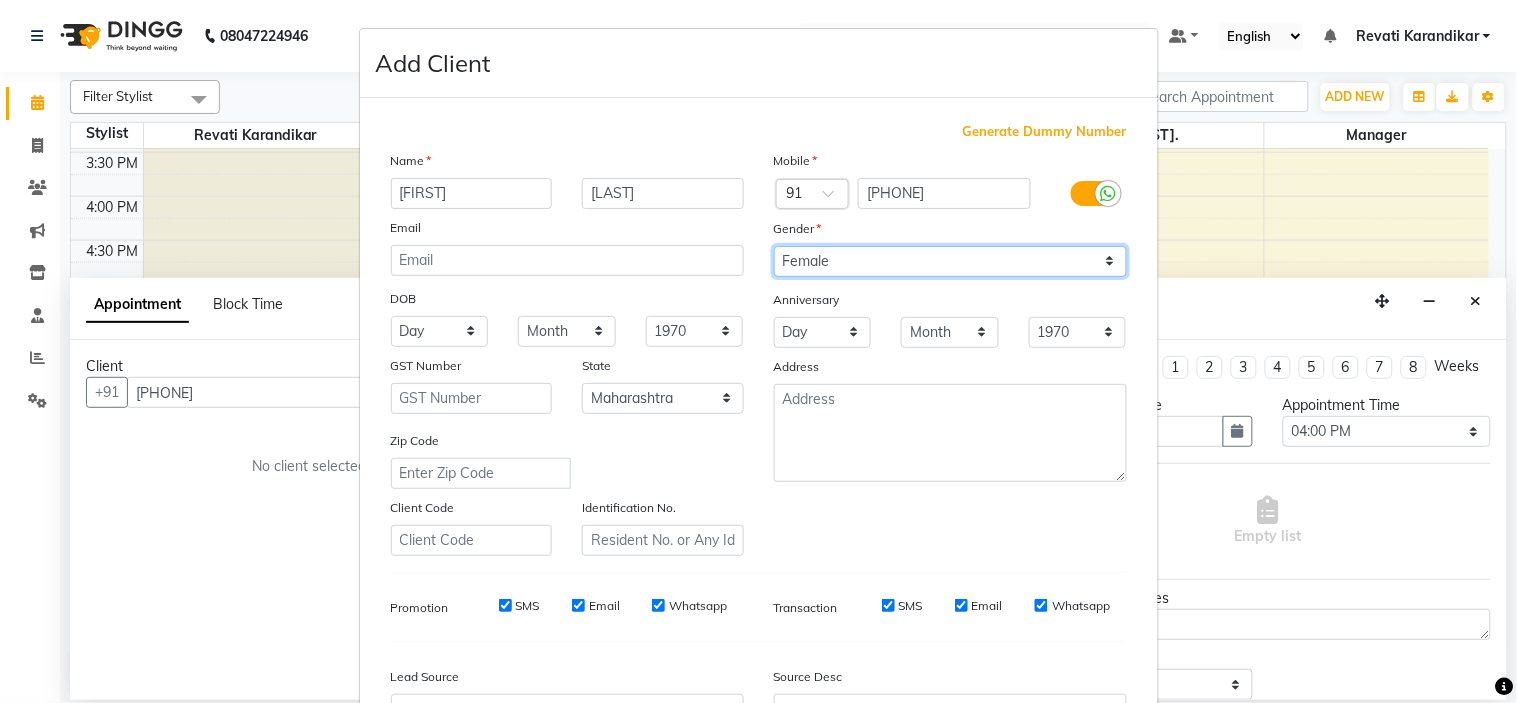 click on "Select Male Female Other Prefer Not To Say" at bounding box center [950, 261] 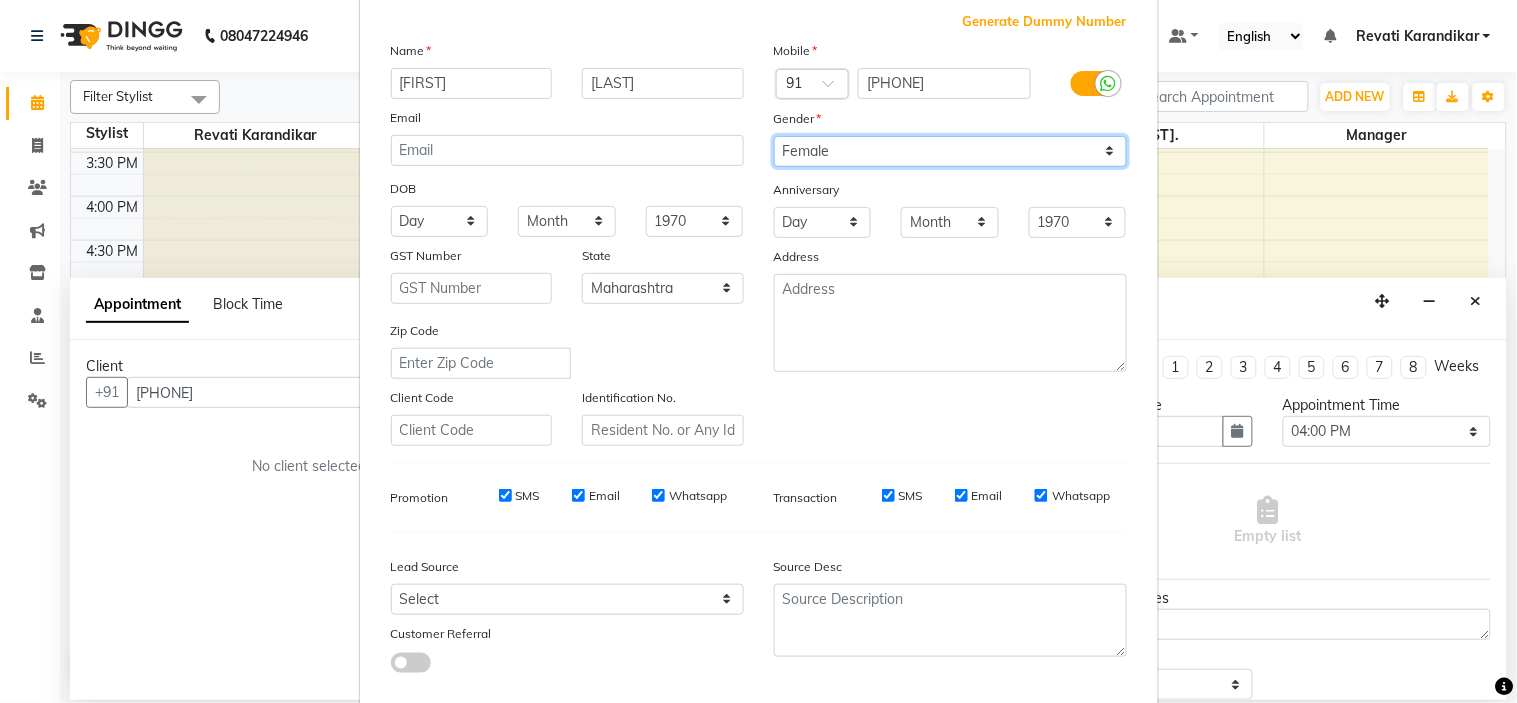 scroll, scrollTop: 221, scrollLeft: 0, axis: vertical 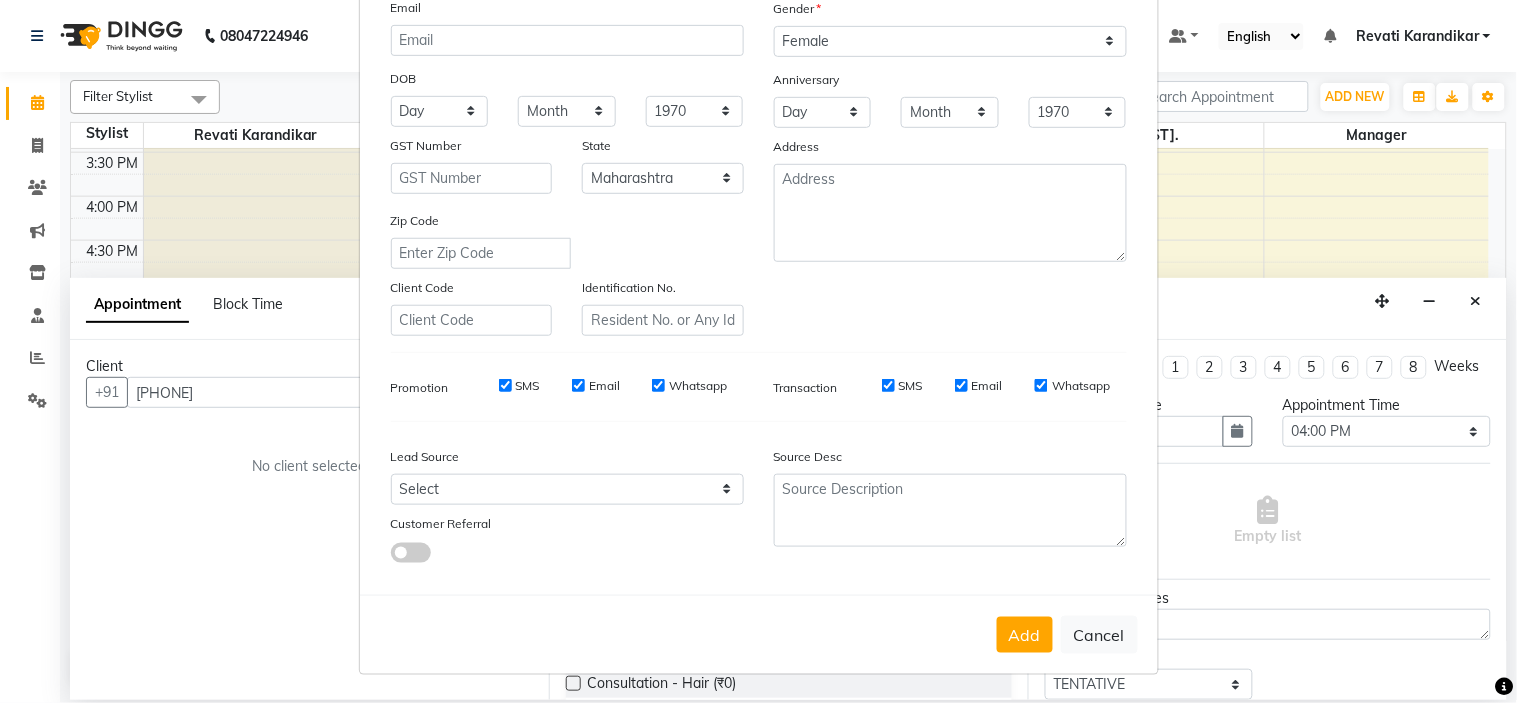 click on "Add" at bounding box center (1025, 635) 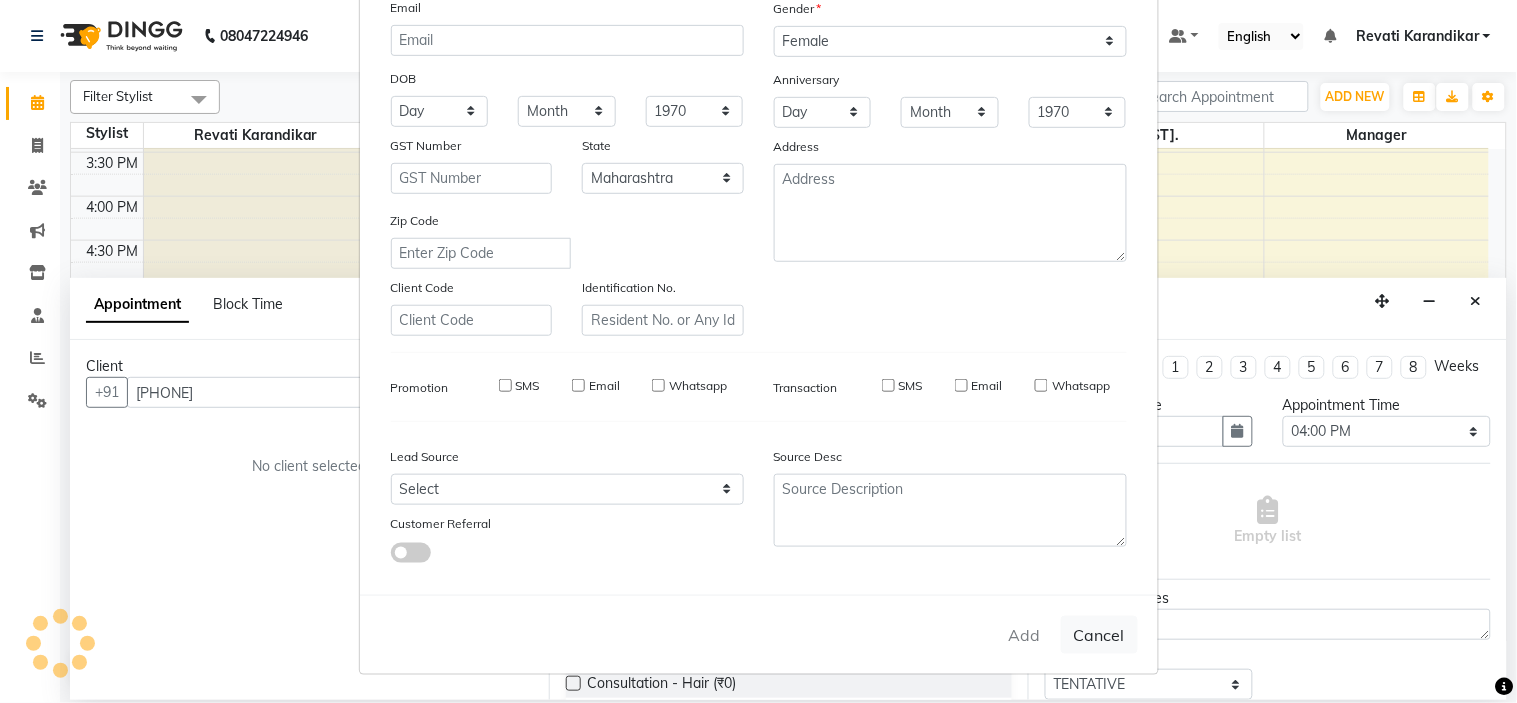 type 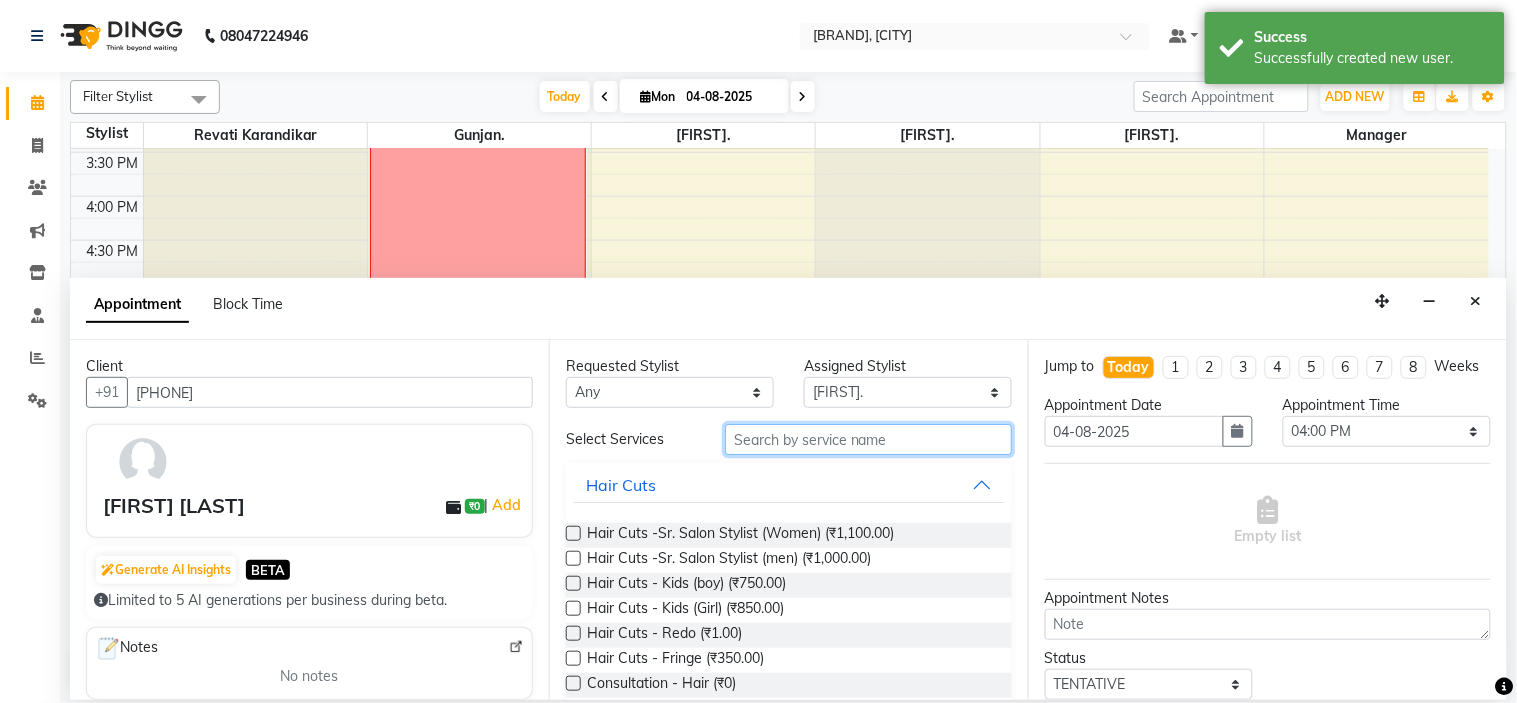click at bounding box center (868, 439) 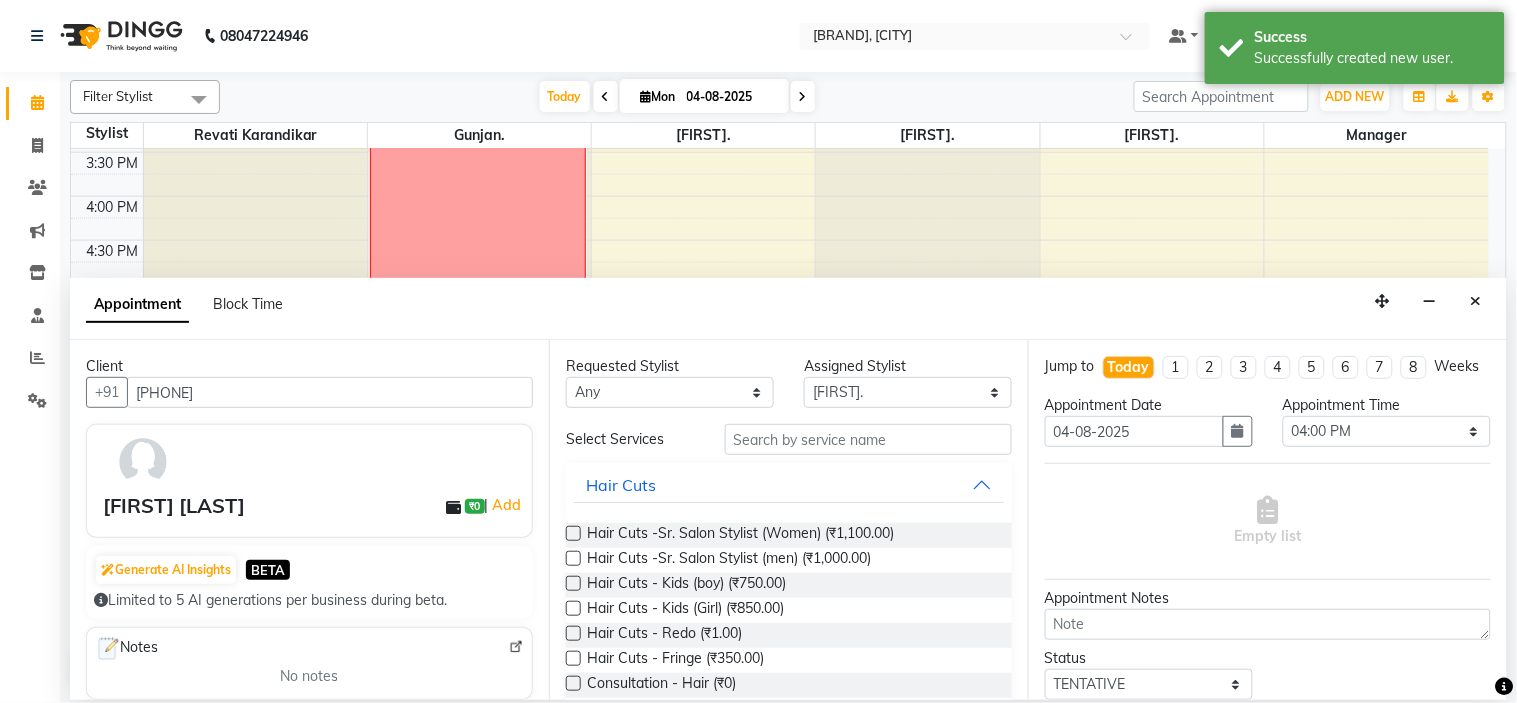 click at bounding box center [573, 533] 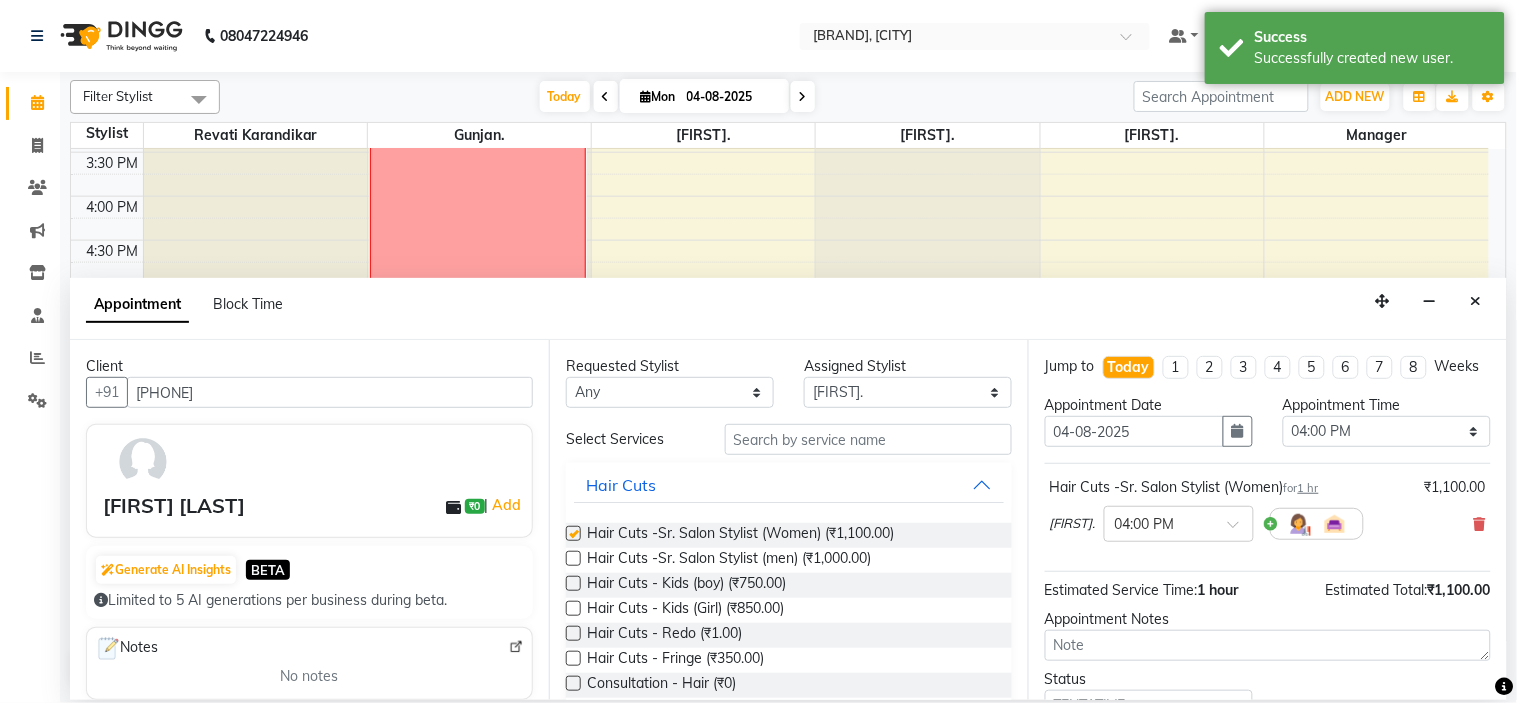 checkbox on "false" 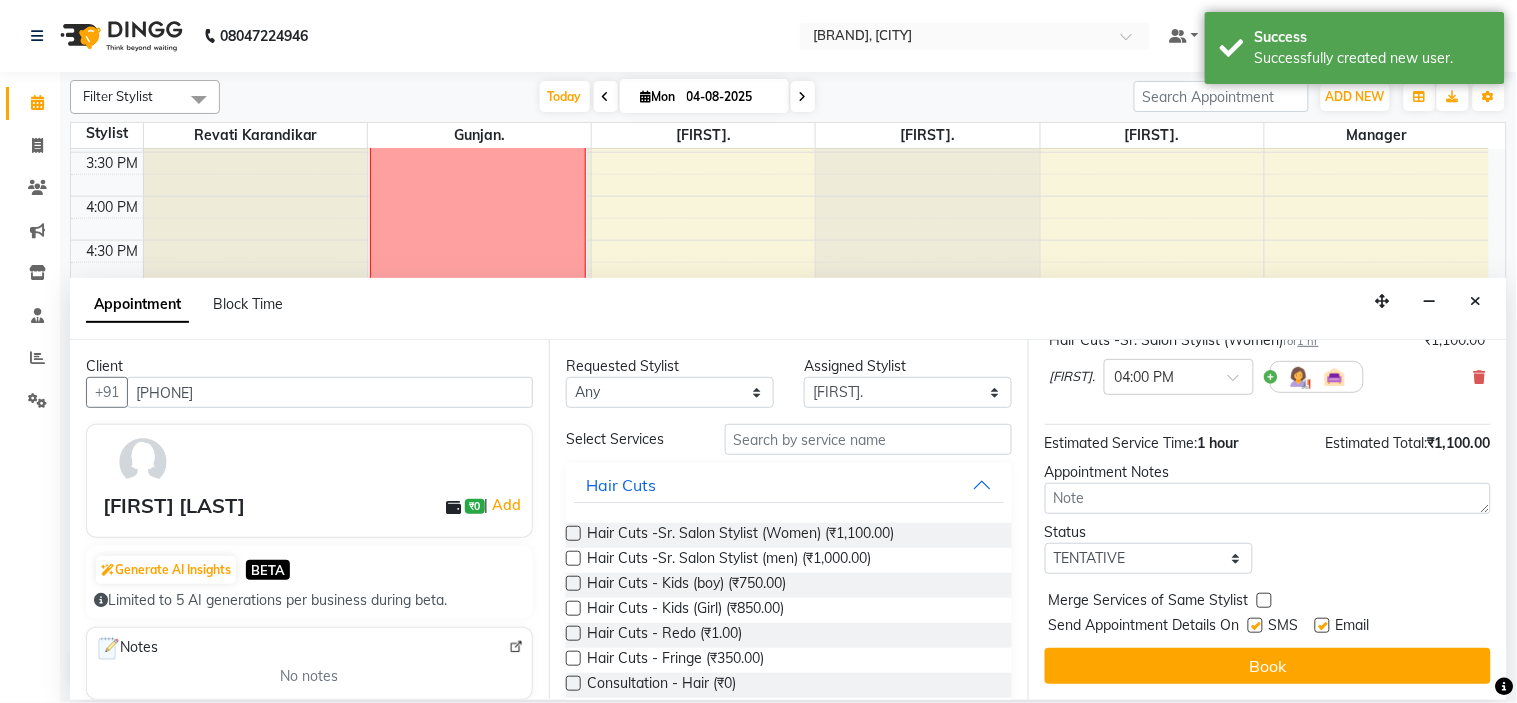 scroll, scrollTop: 166, scrollLeft: 0, axis: vertical 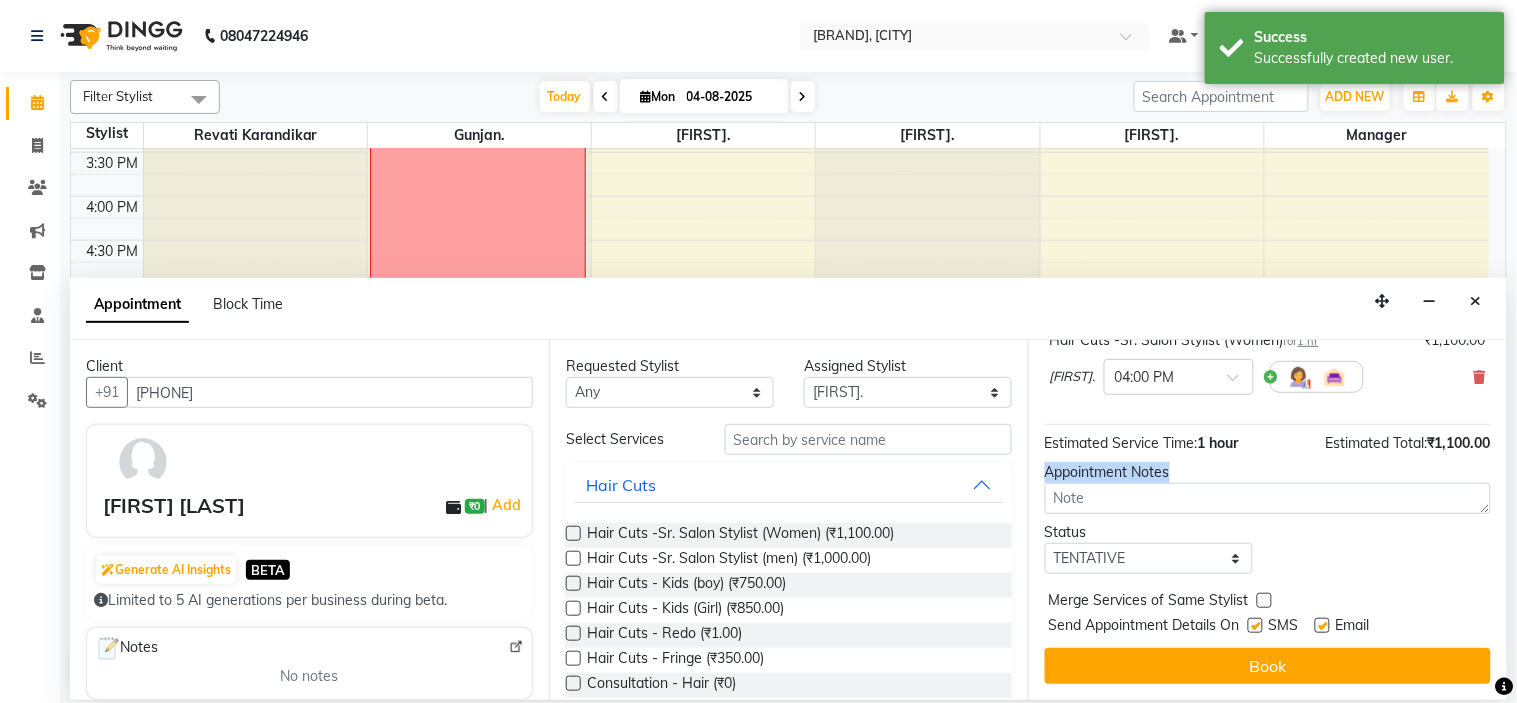 drag, startPoint x: 1104, startPoint y: 481, endPoint x: 1128, endPoint y: 491, distance: 26 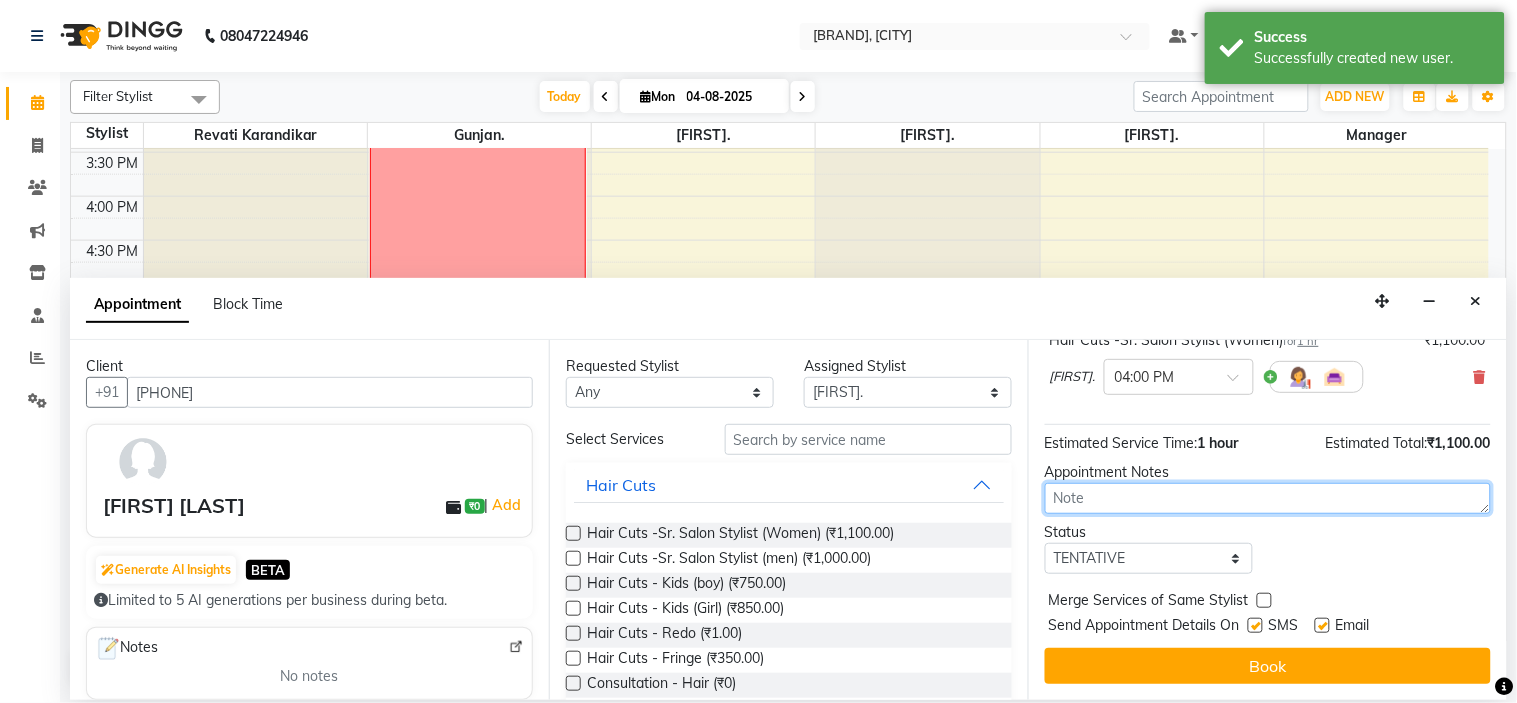 click at bounding box center [1268, 498] 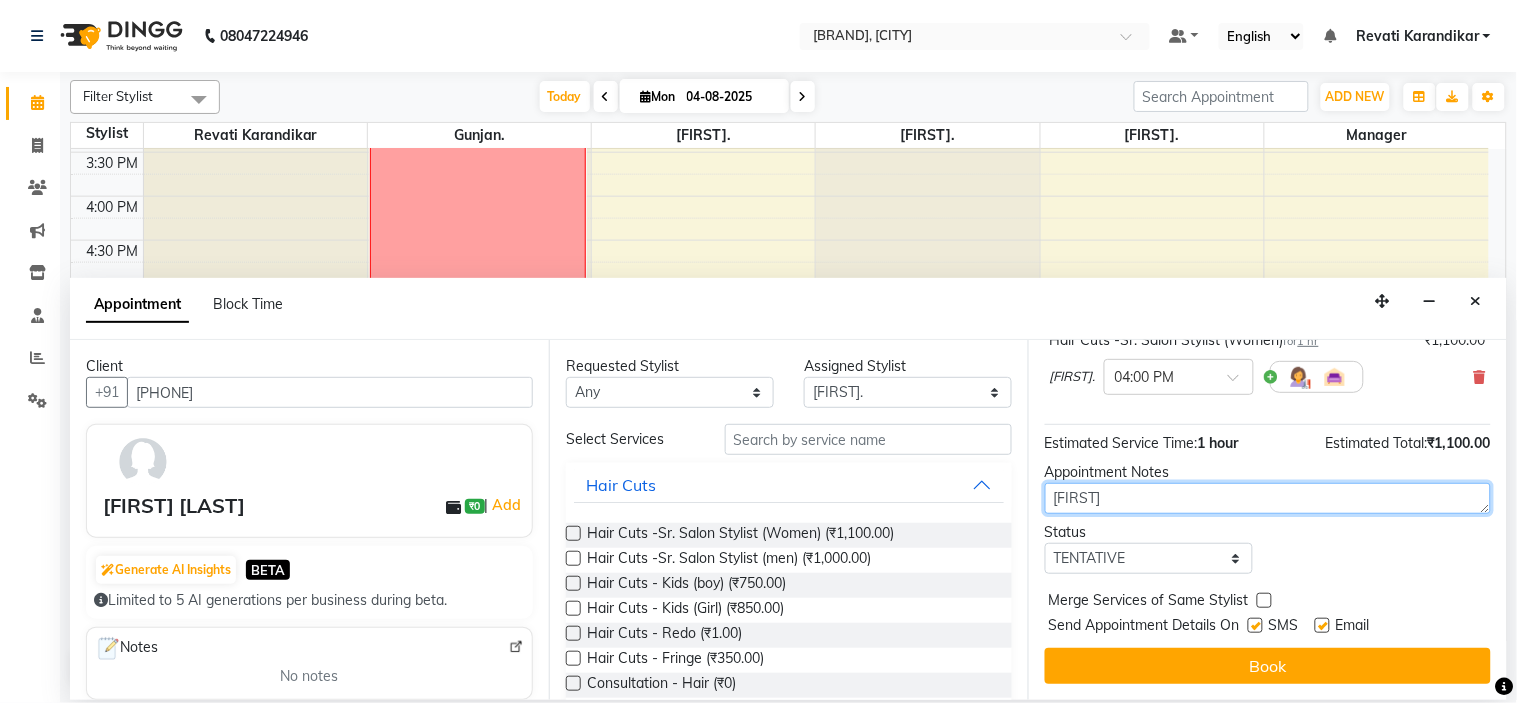 type on "[FIRST]" 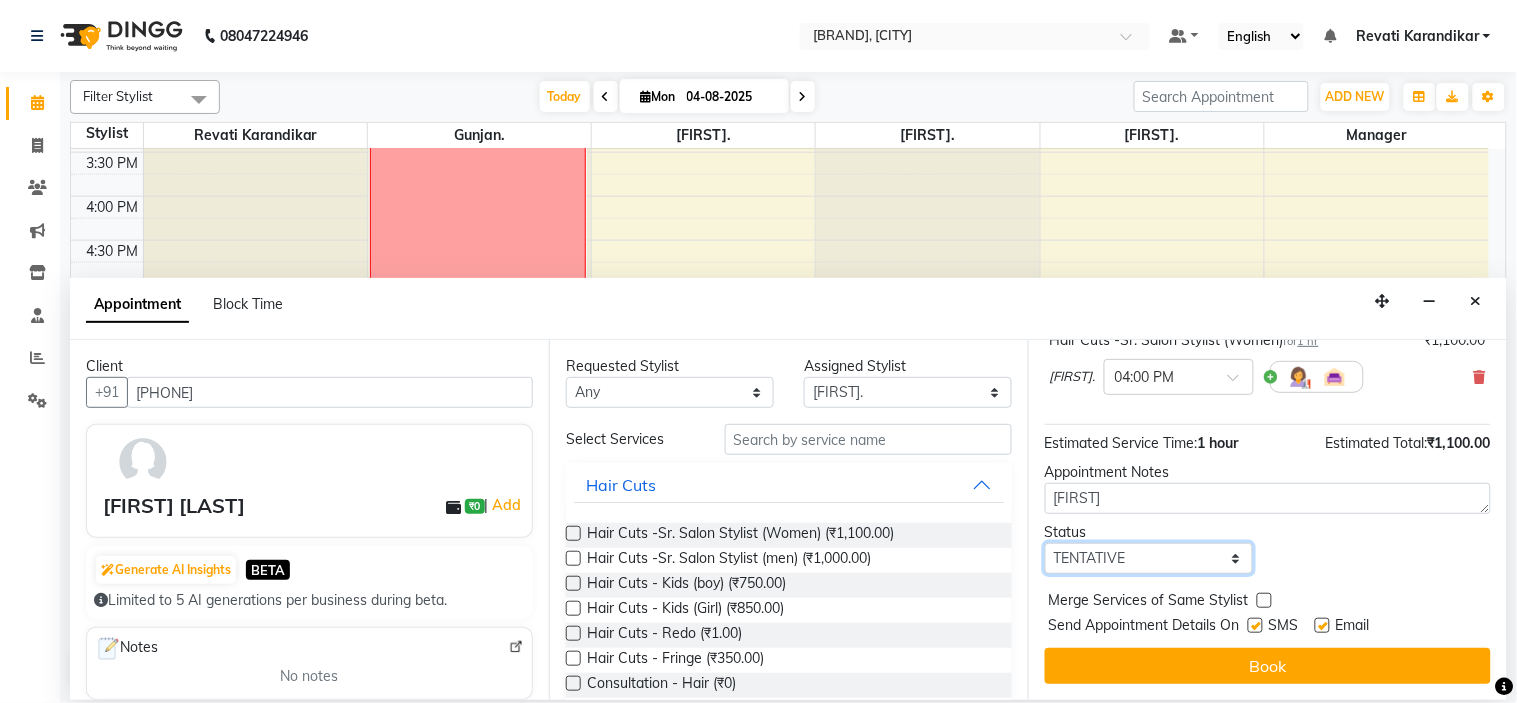 click on "Select TENTATIVE CONFIRM CHECK-IN UPCOMING" at bounding box center (1149, 558) 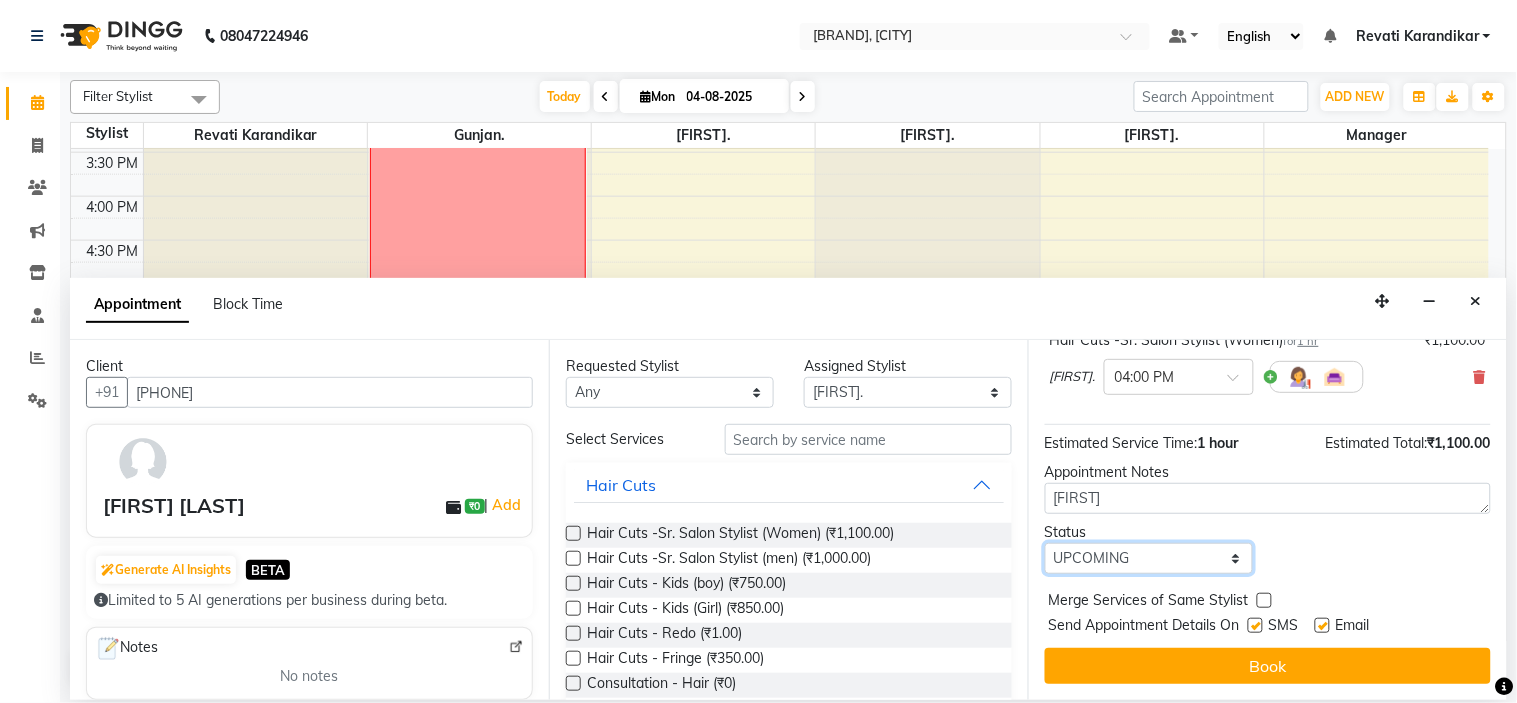 click on "Select TENTATIVE CONFIRM CHECK-IN UPCOMING" at bounding box center (1149, 558) 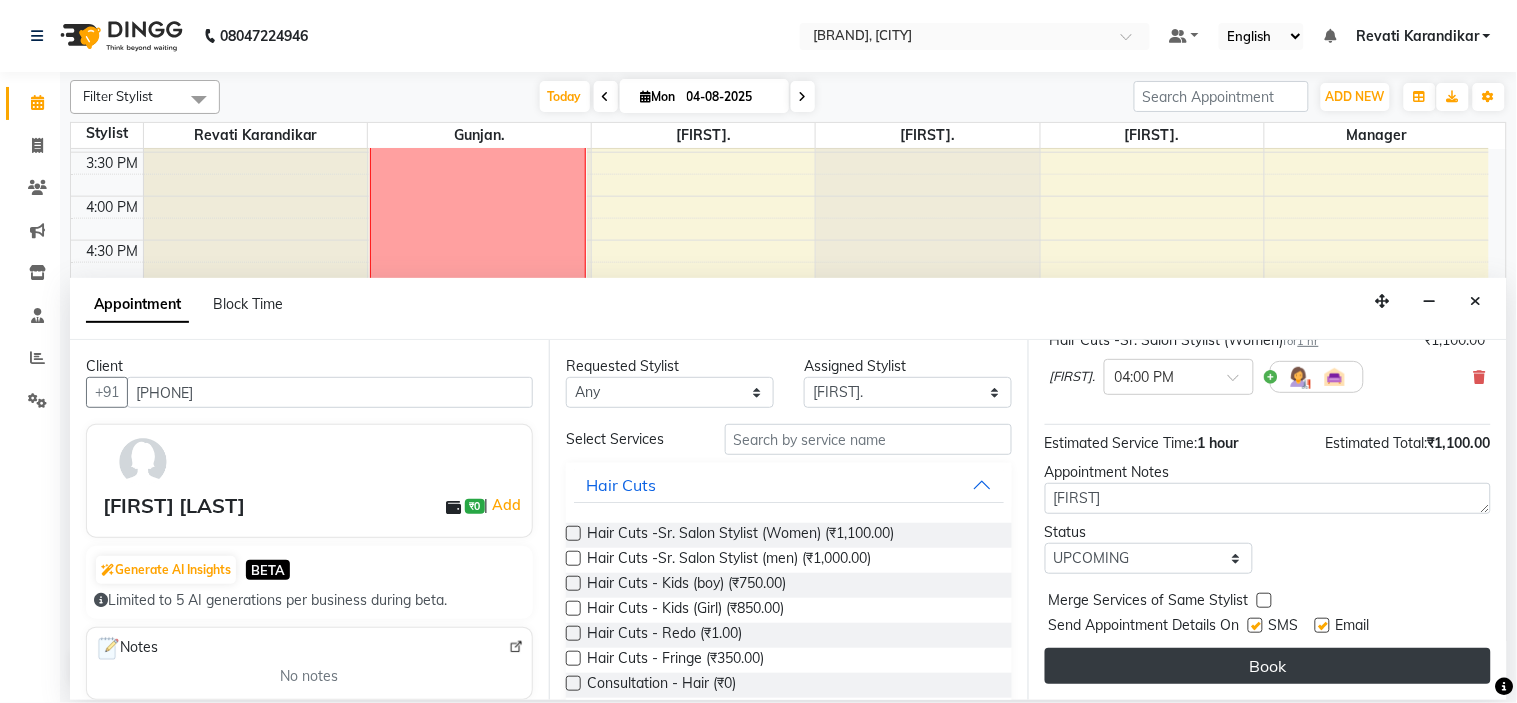 click on "Book" at bounding box center (1268, 666) 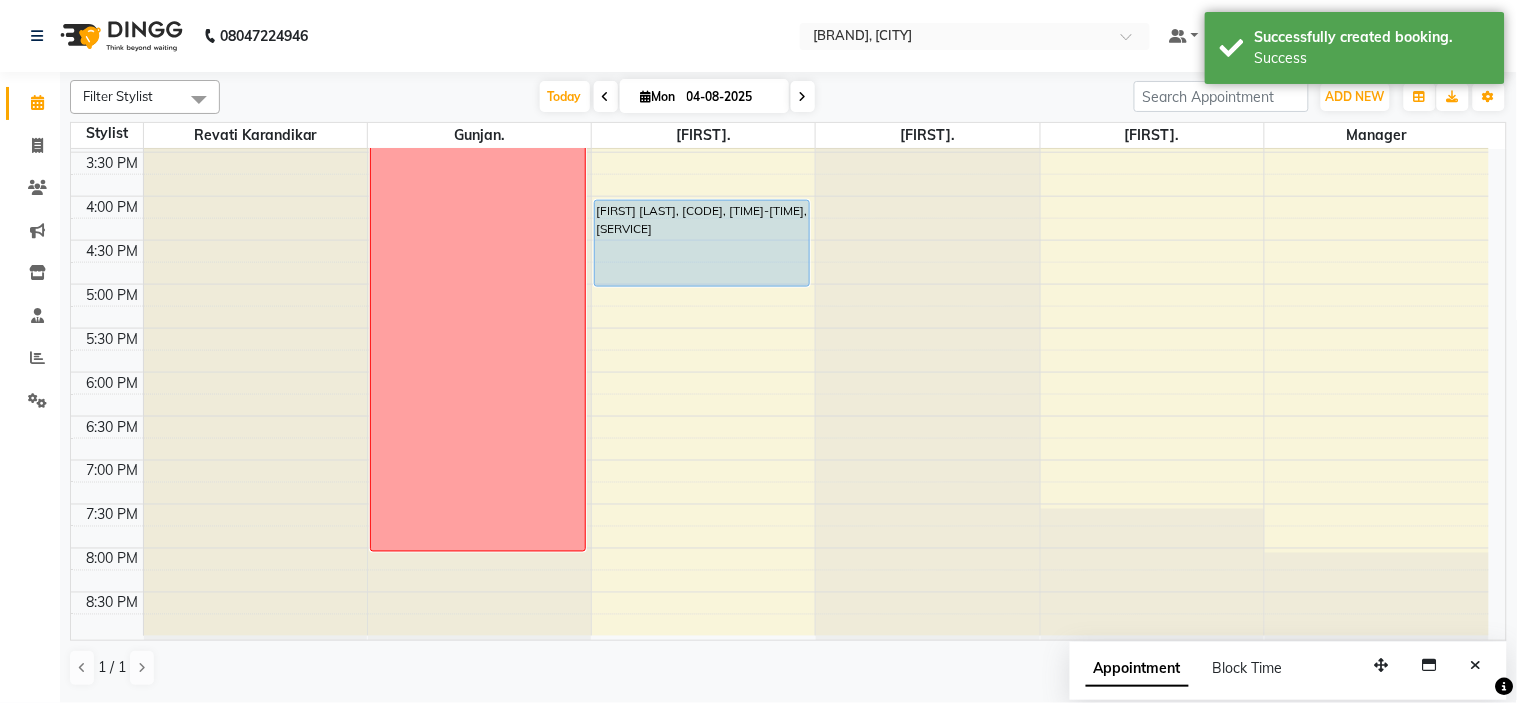 click on "Mon" at bounding box center [658, 96] 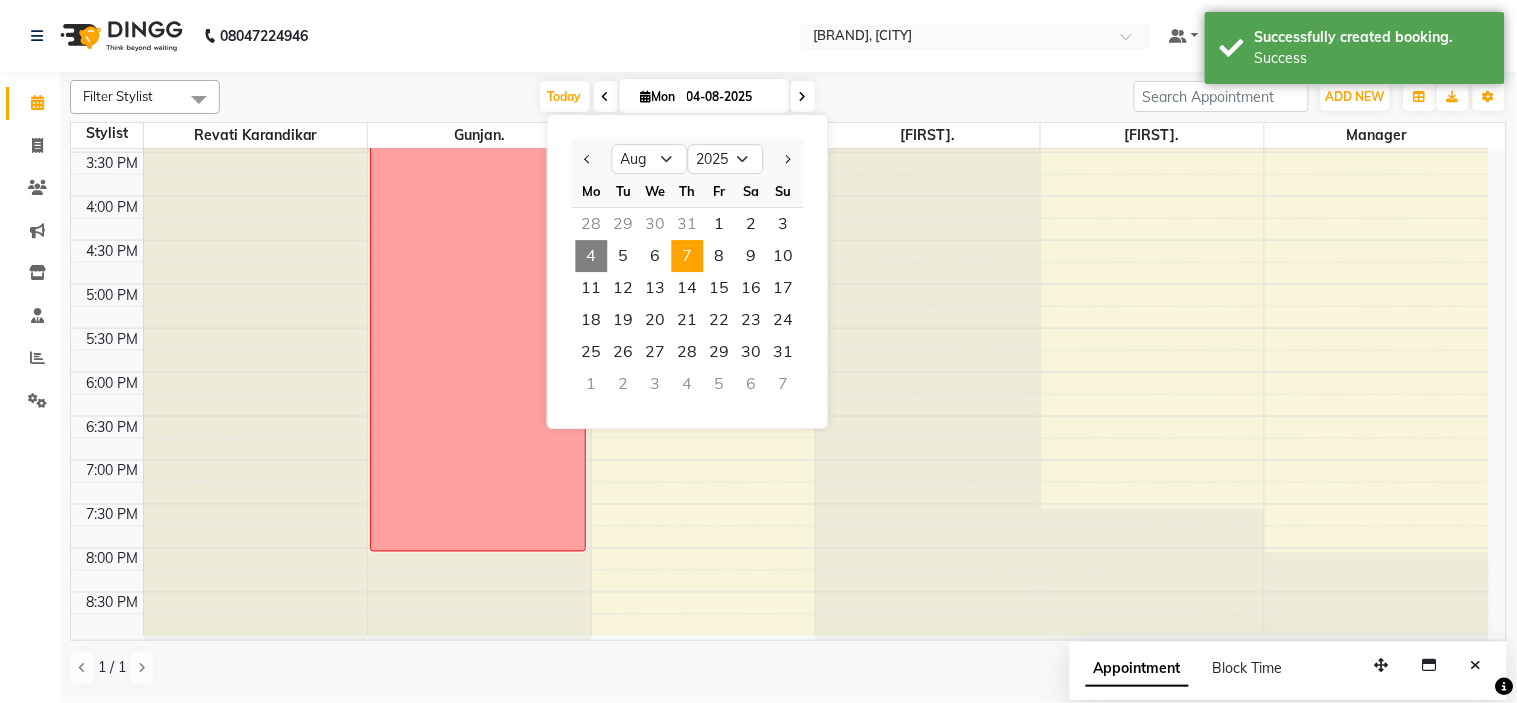 click on "7" at bounding box center (688, 256) 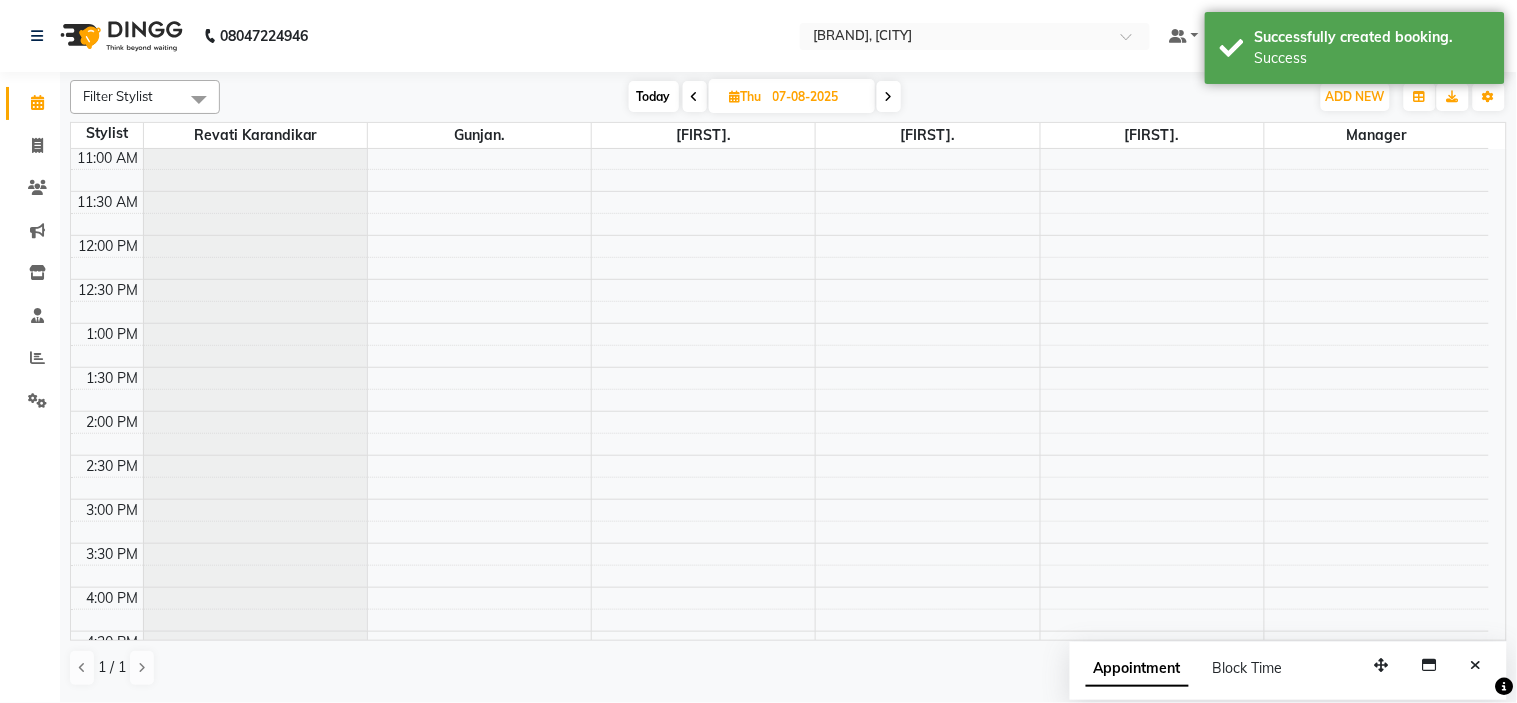 scroll, scrollTop: 154, scrollLeft: 0, axis: vertical 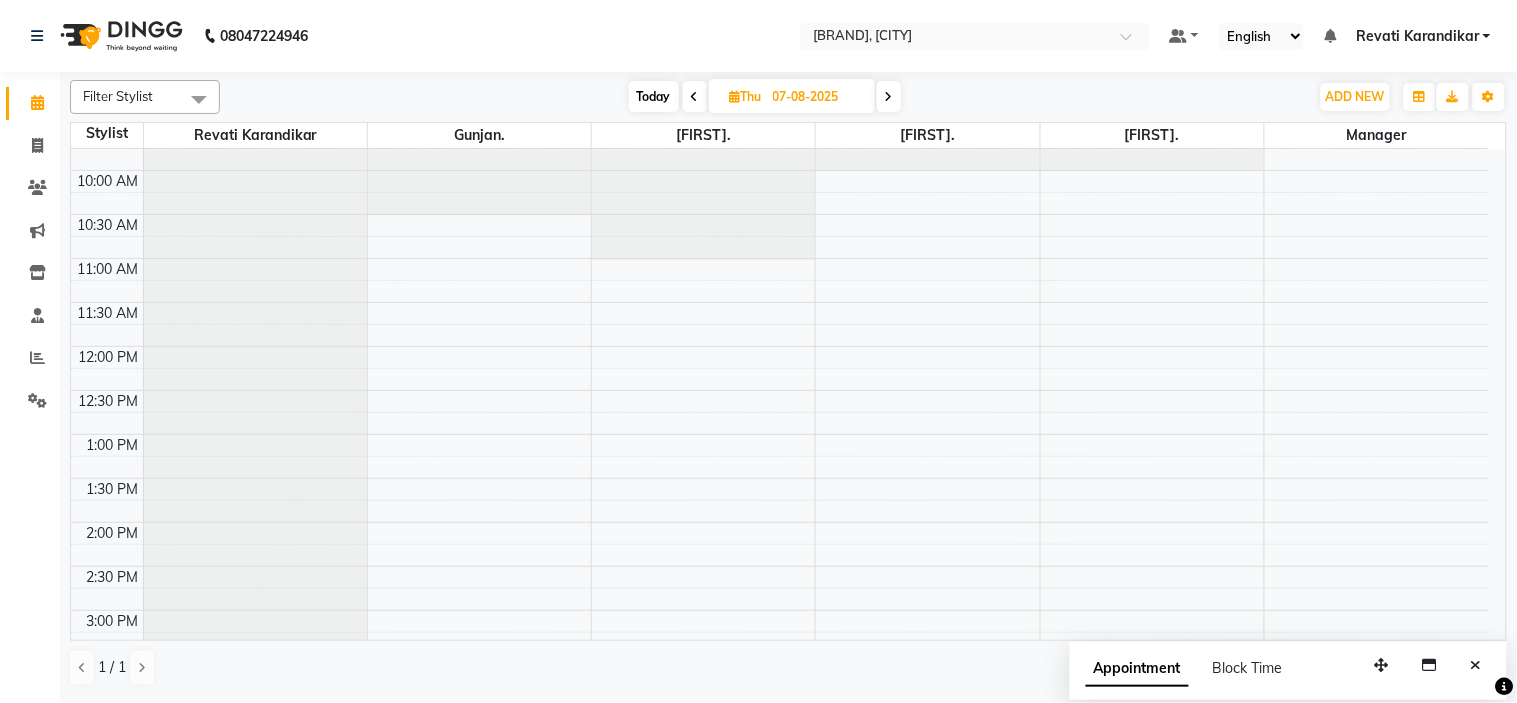 click on "8:00 AM 8:30 AM 9:00 AM 9:30 AM 10:00 AM 10:30 AM 11:00 AM 11:30 AM 12:00 PM 12:30 PM 1:00 PM 1:30 PM 2:00 PM 2:30 PM 3:00 PM 3:30 PM 4:00 PM 4:30 PM 5:00 PM 5:30 PM 6:00 PM 6:30 PM 7:00 PM 7:30 PM 8:00 PM 8:30 PM" at bounding box center (780, 566) 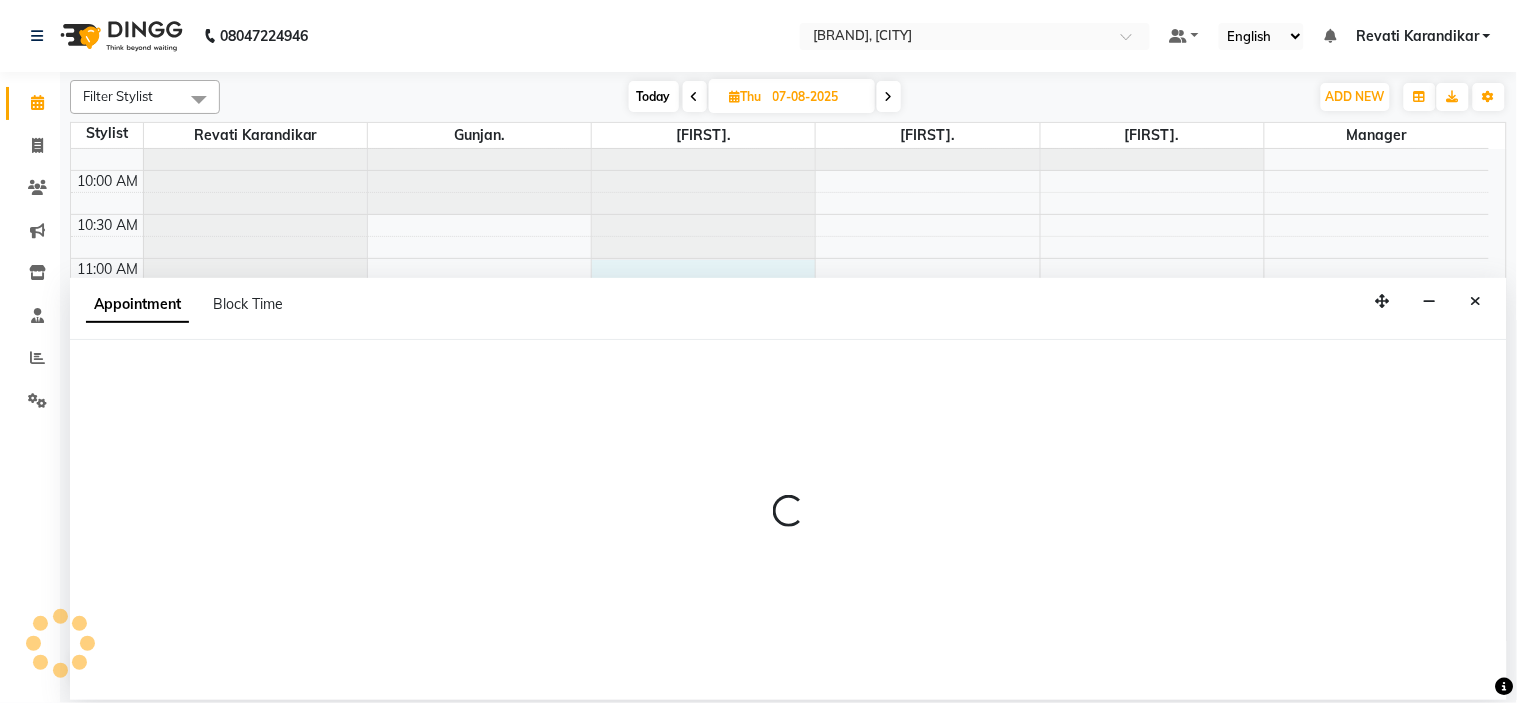 select on "59501" 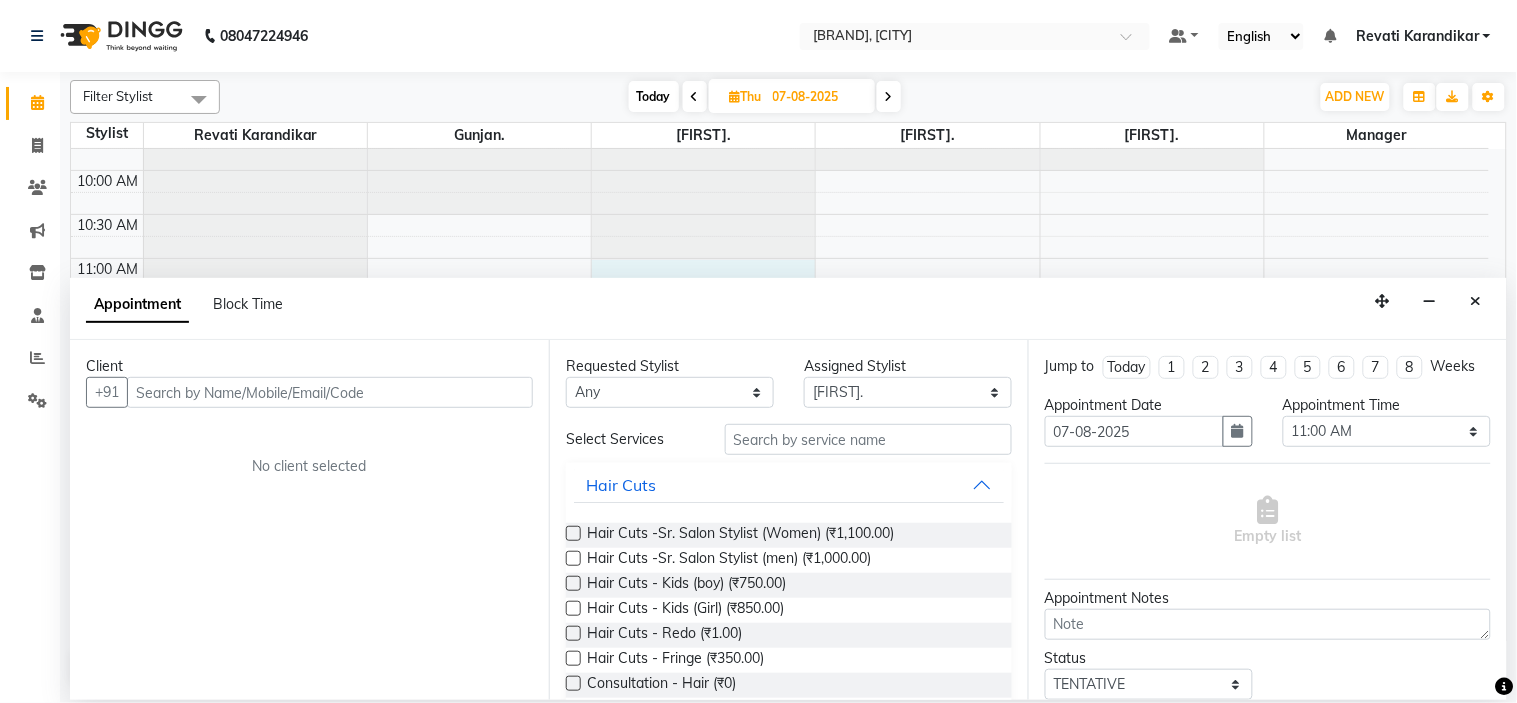 click at bounding box center (330, 392) 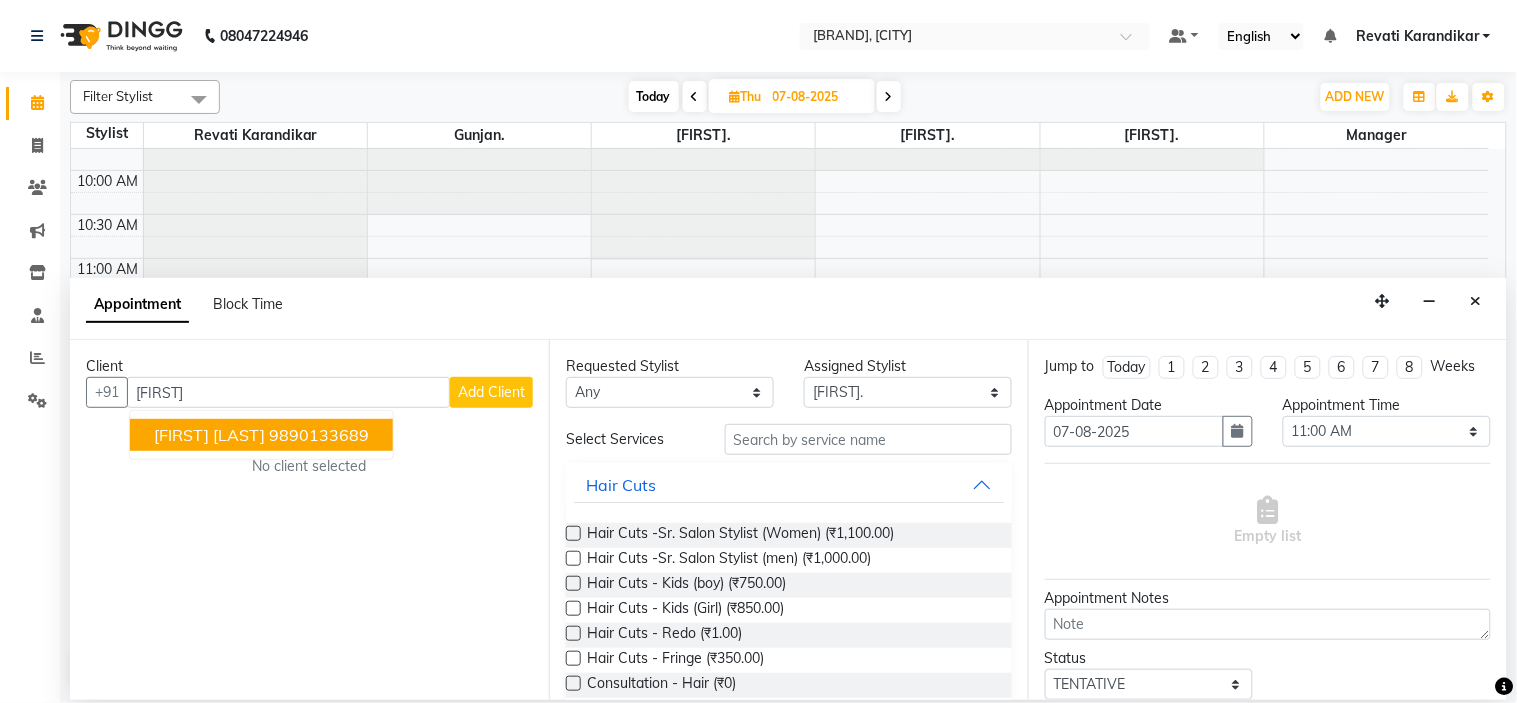 click on "[FIRST] [LAST]" at bounding box center [209, 435] 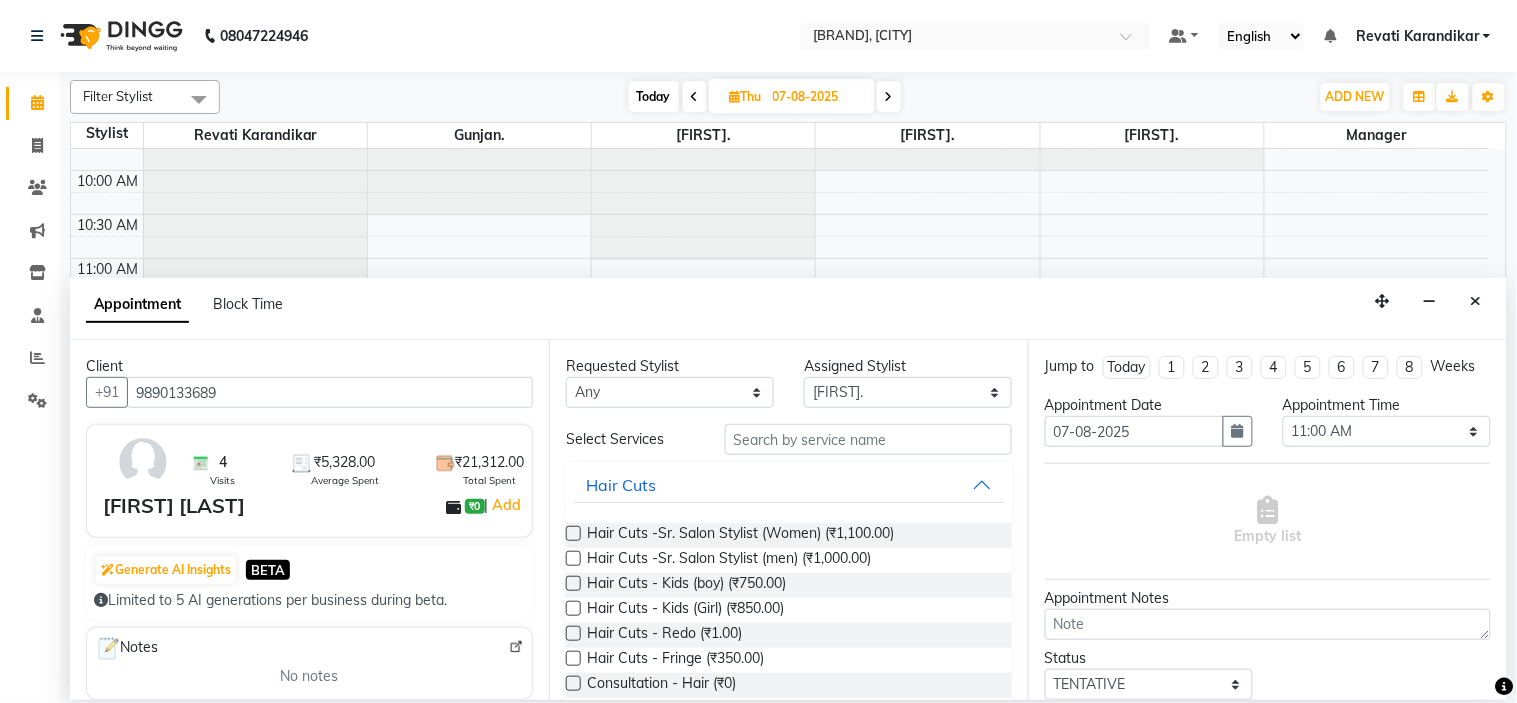 type on "9890133689" 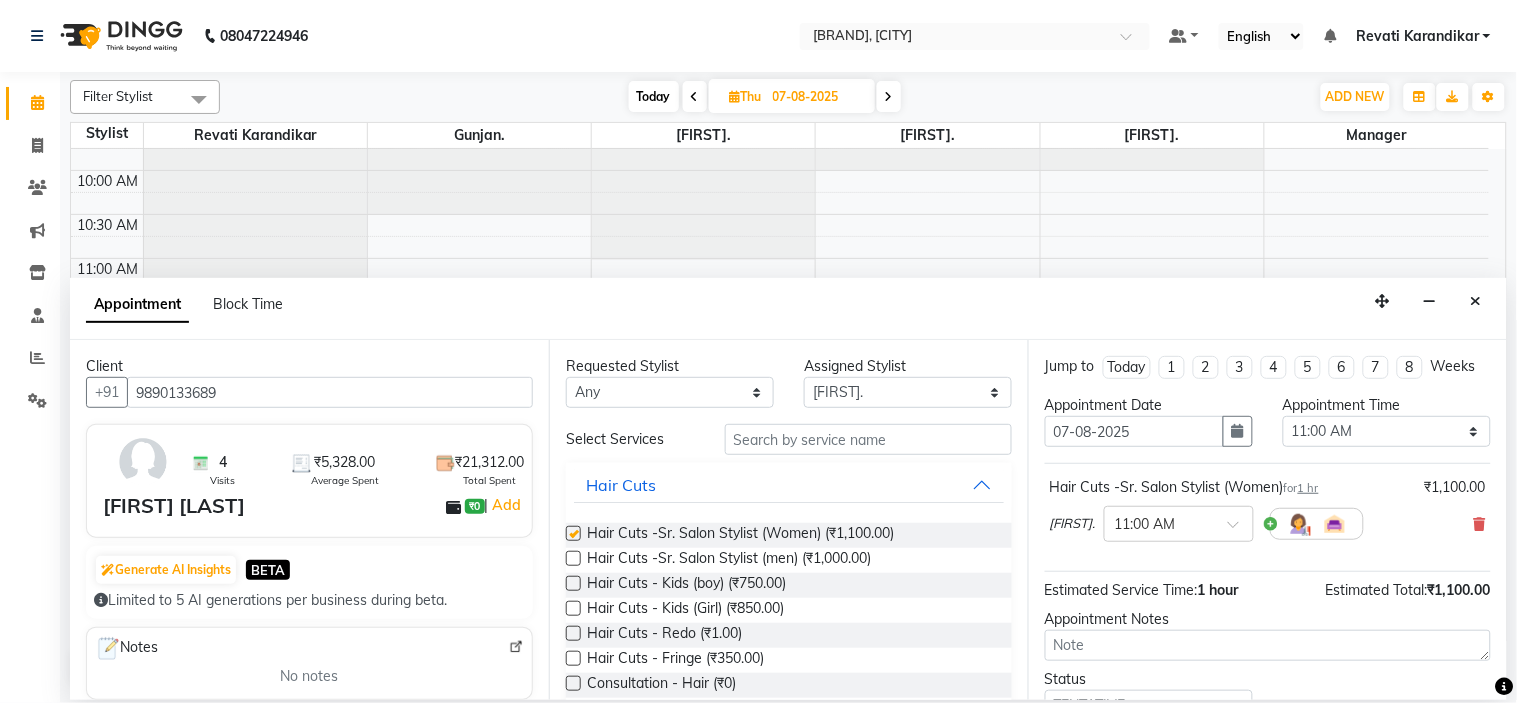 checkbox on "false" 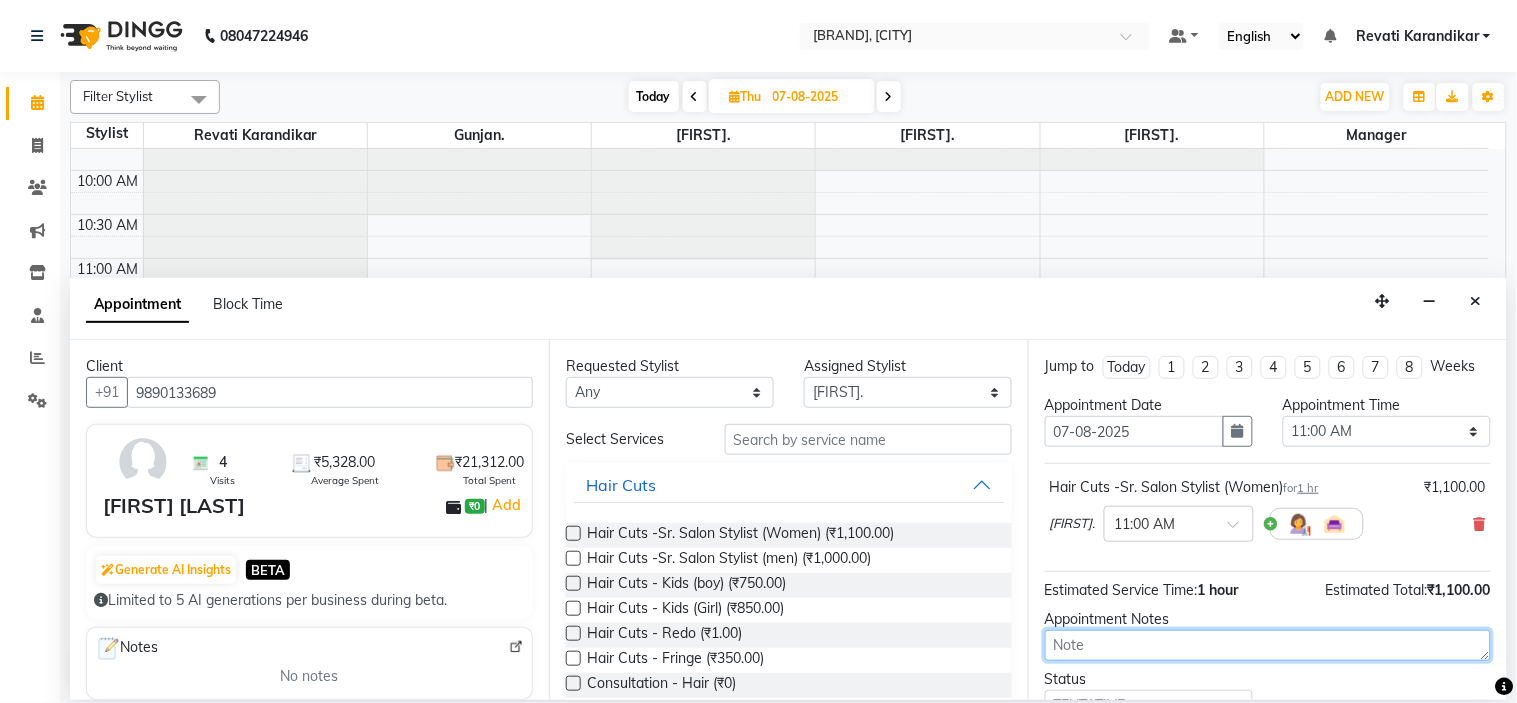 click at bounding box center [1268, 645] 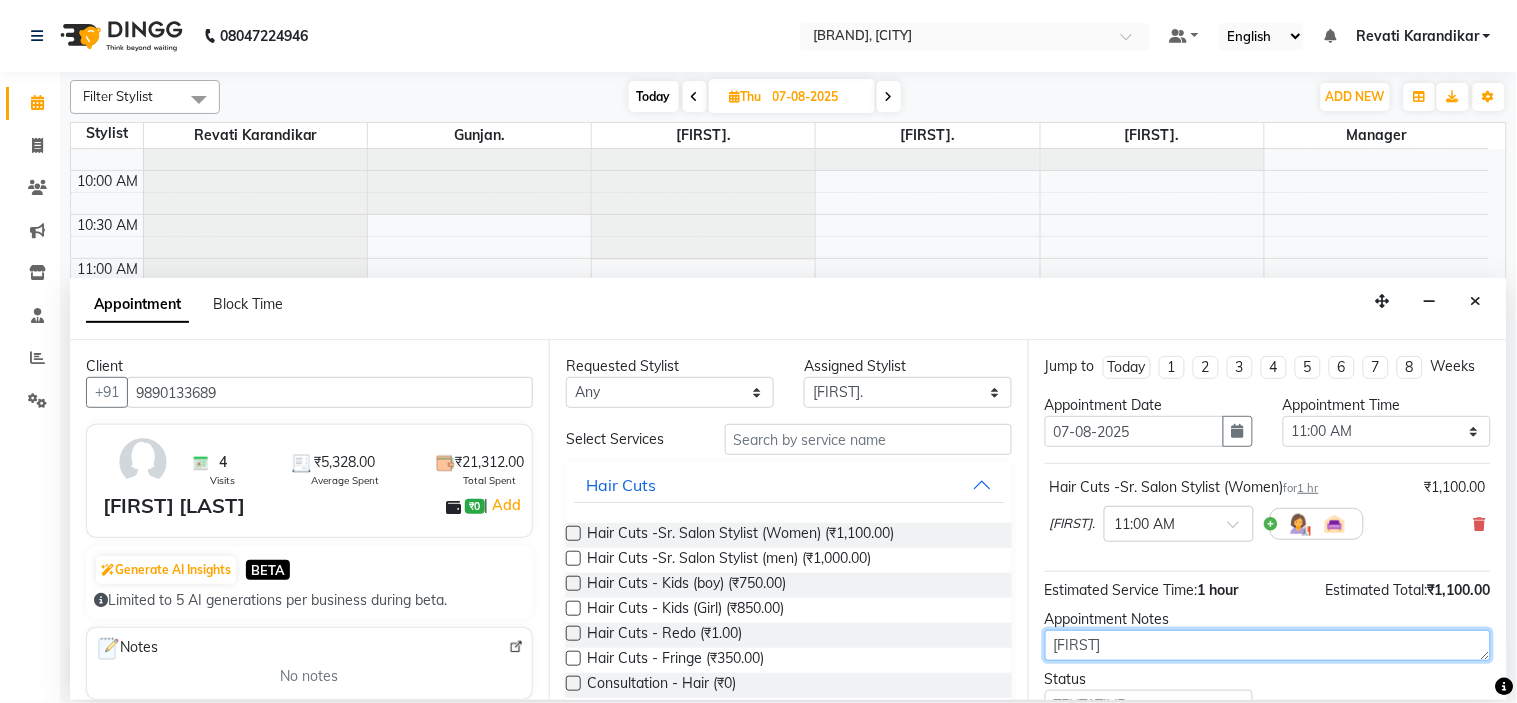 scroll, scrollTop: 166, scrollLeft: 0, axis: vertical 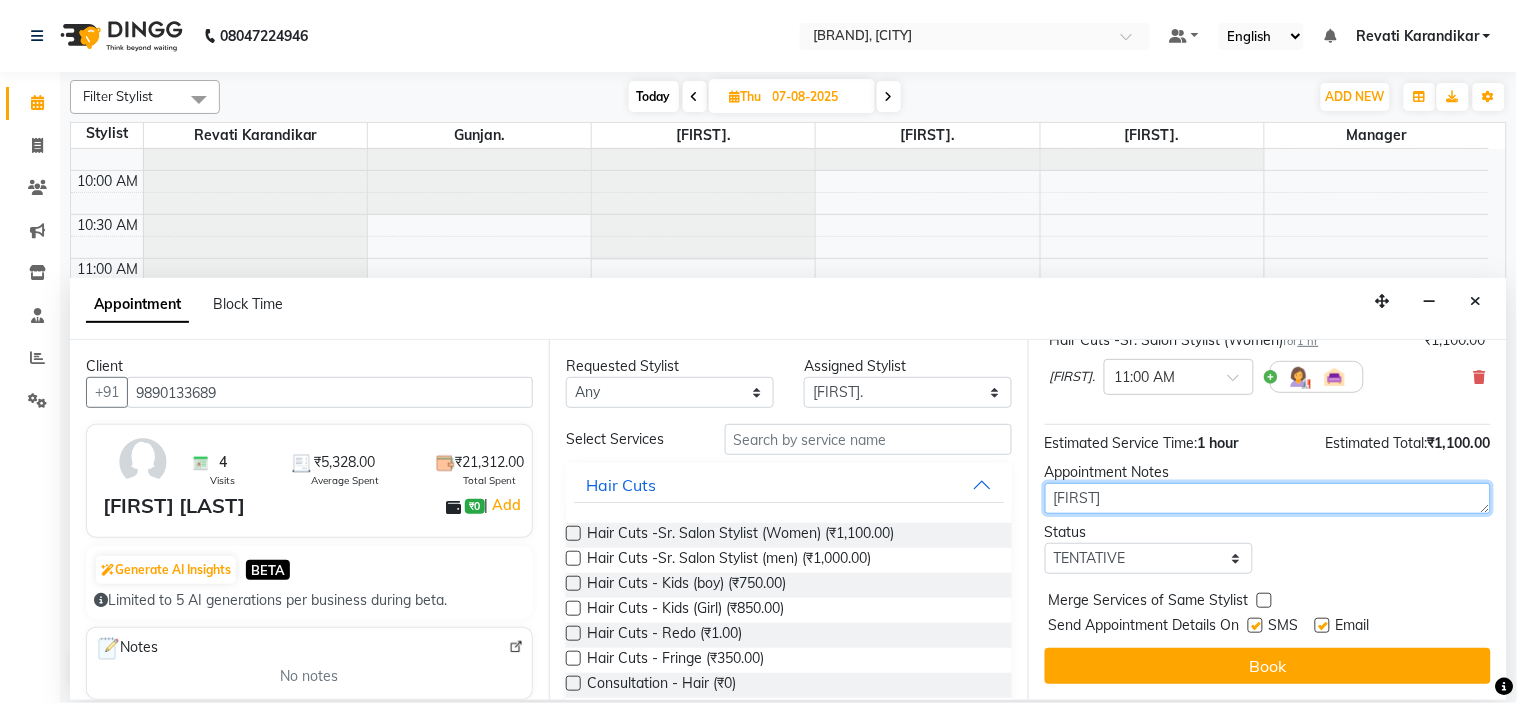 type on "[FIRST]" 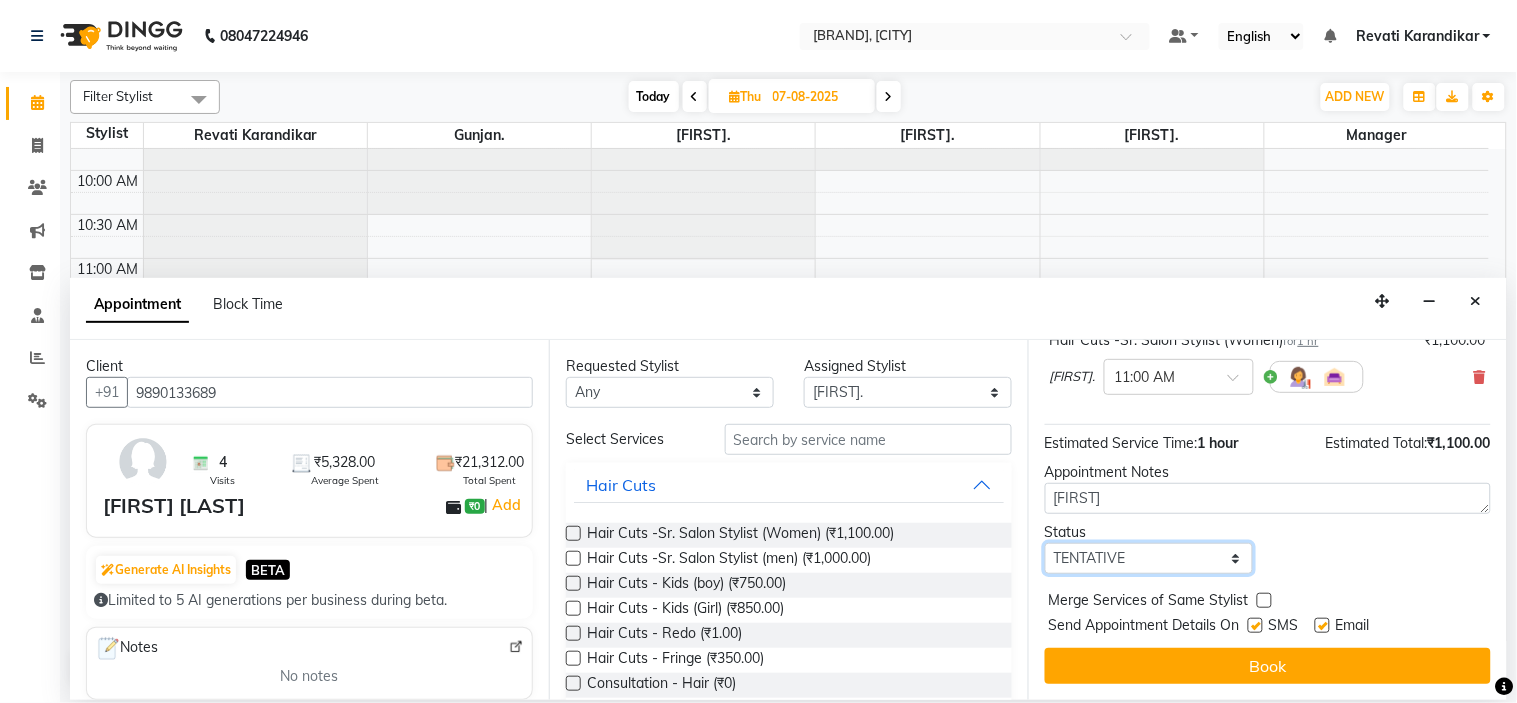 click on "Select TENTATIVE CONFIRM UPCOMING" at bounding box center (1149, 558) 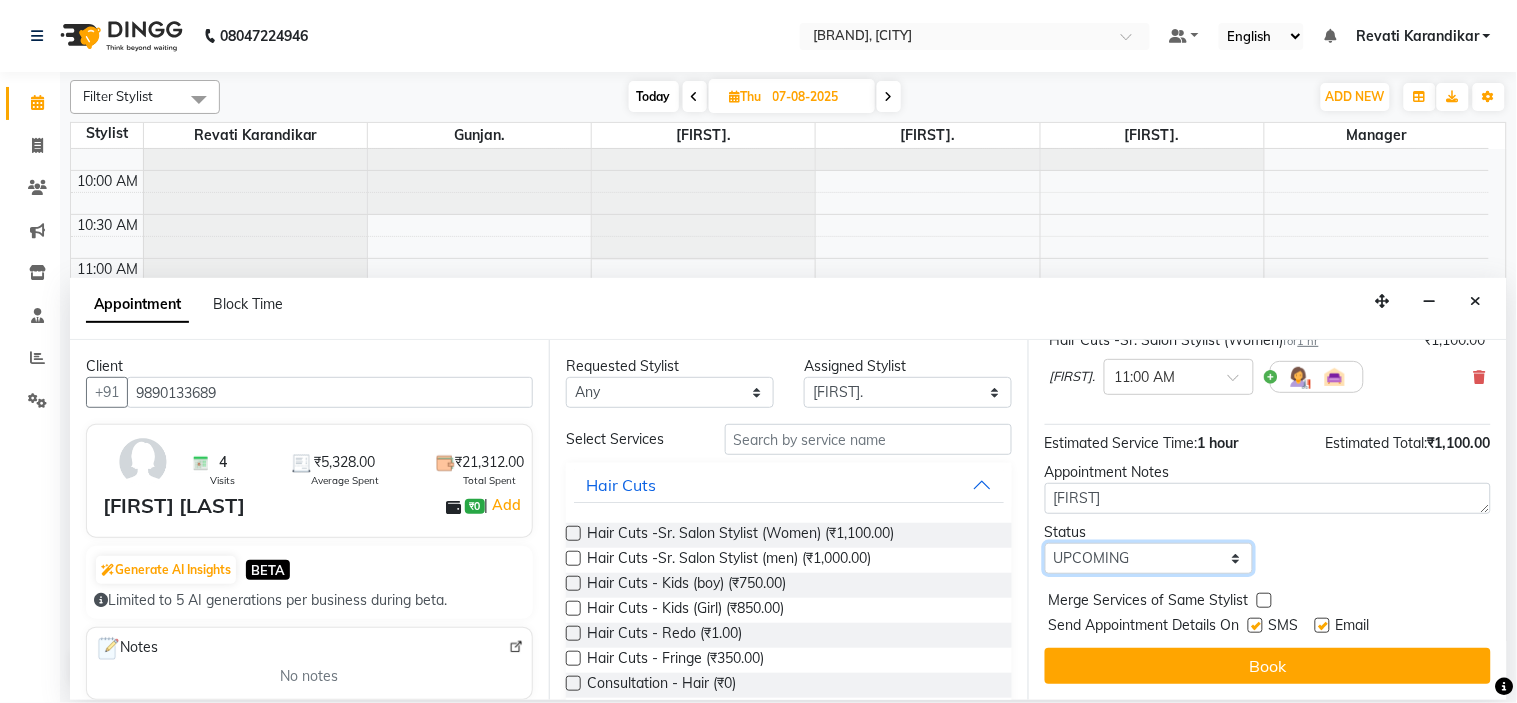 click on "Select TENTATIVE CONFIRM UPCOMING" at bounding box center (1149, 558) 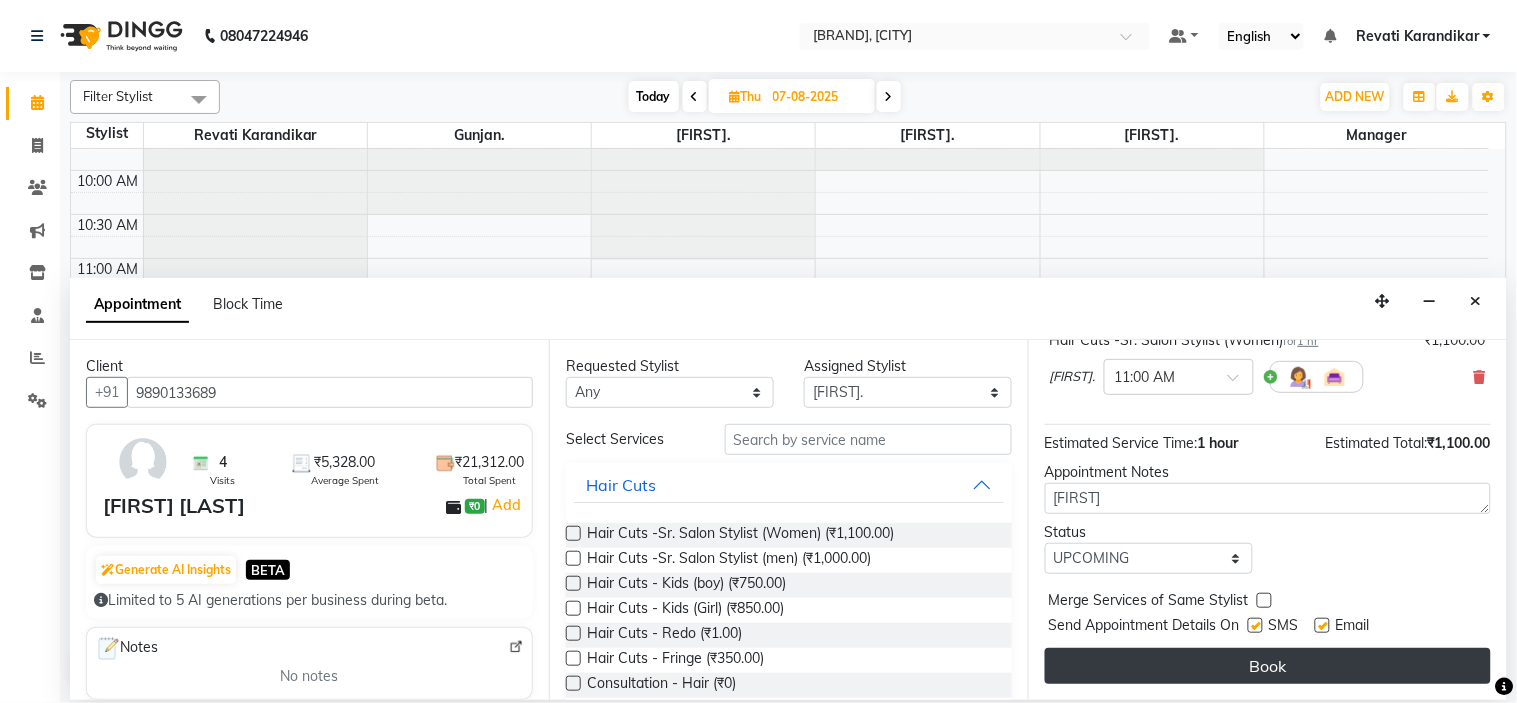 click on "Book" at bounding box center [1268, 666] 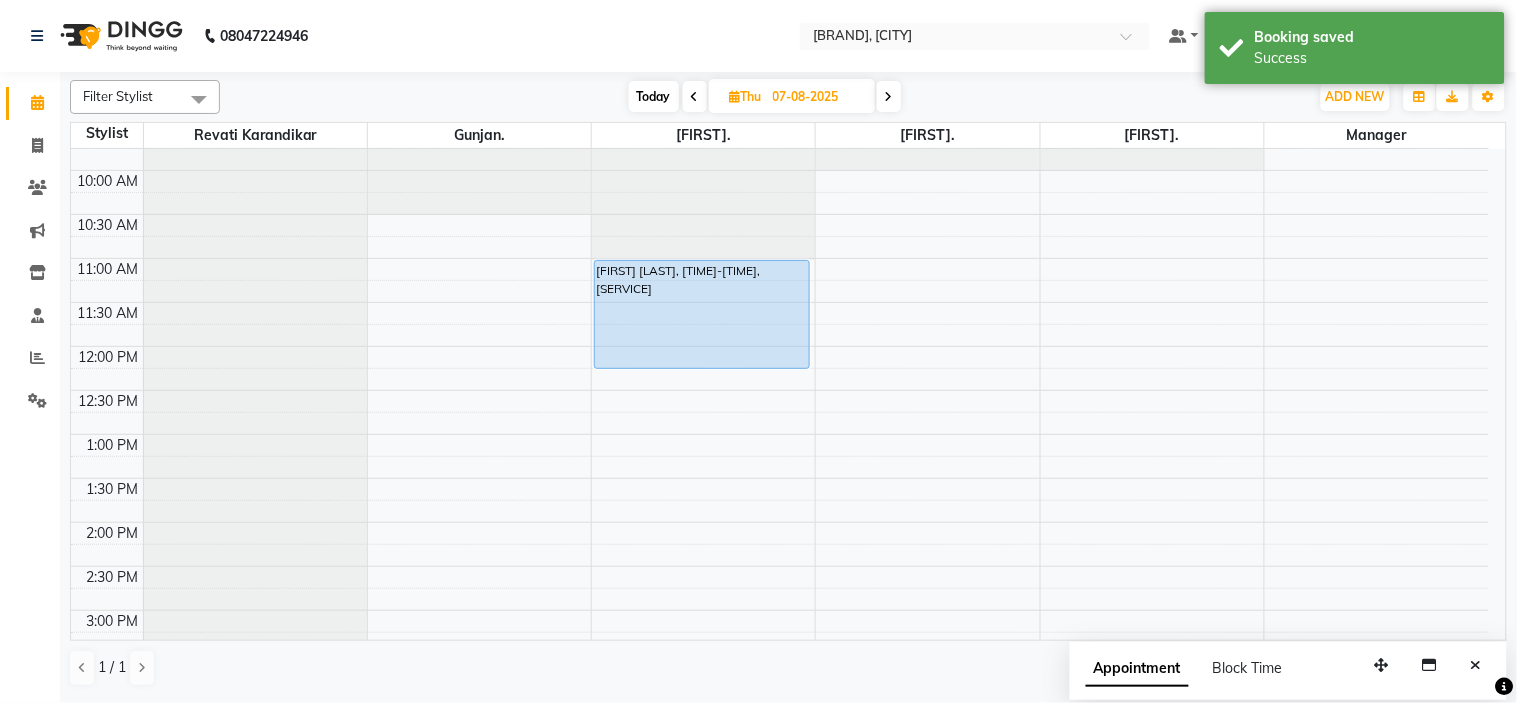 click on "[FIRST] [LAST], [TIME]-[TIME], [SERVICE]    [FIRST] [LAST], [TIME]-[TIME], [SERVICE]" at bounding box center (703, 566) 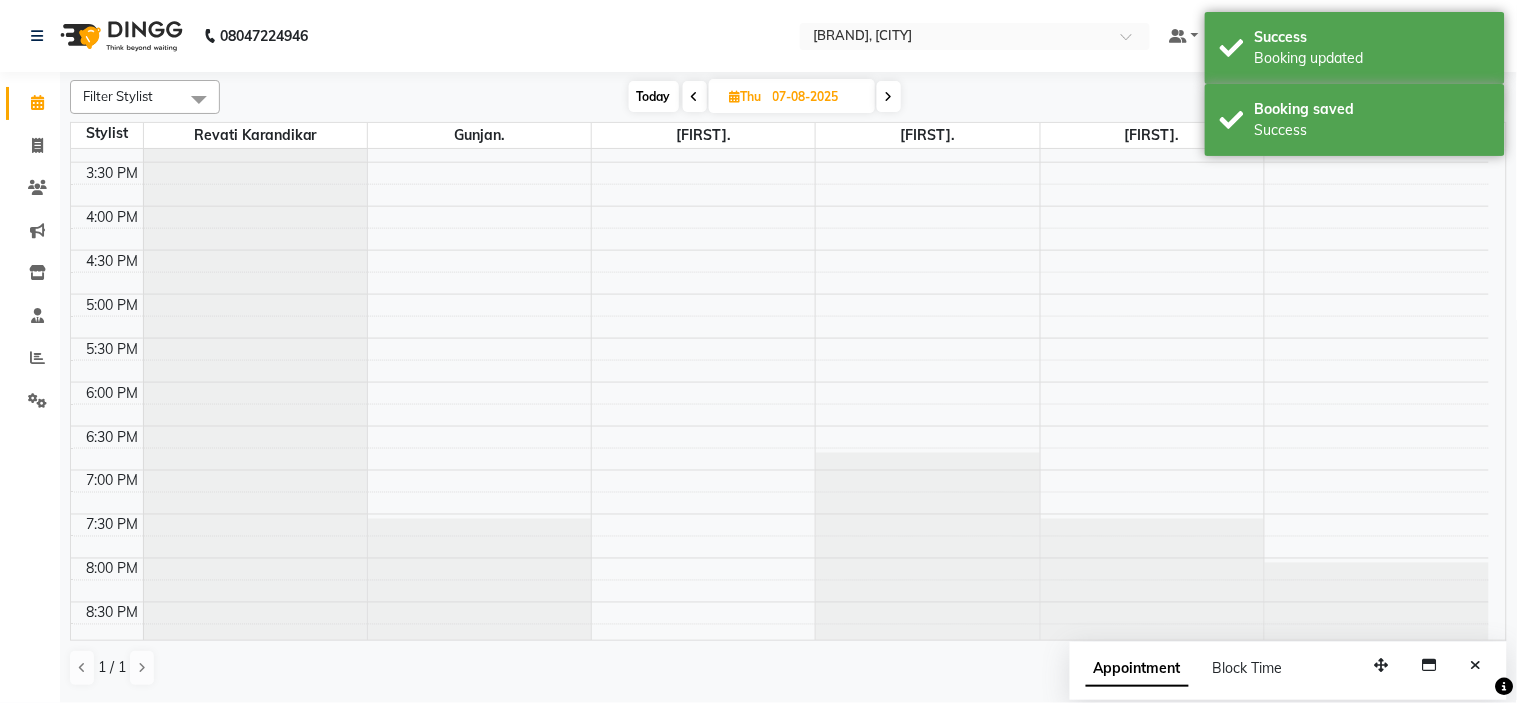 scroll, scrollTop: 656, scrollLeft: 0, axis: vertical 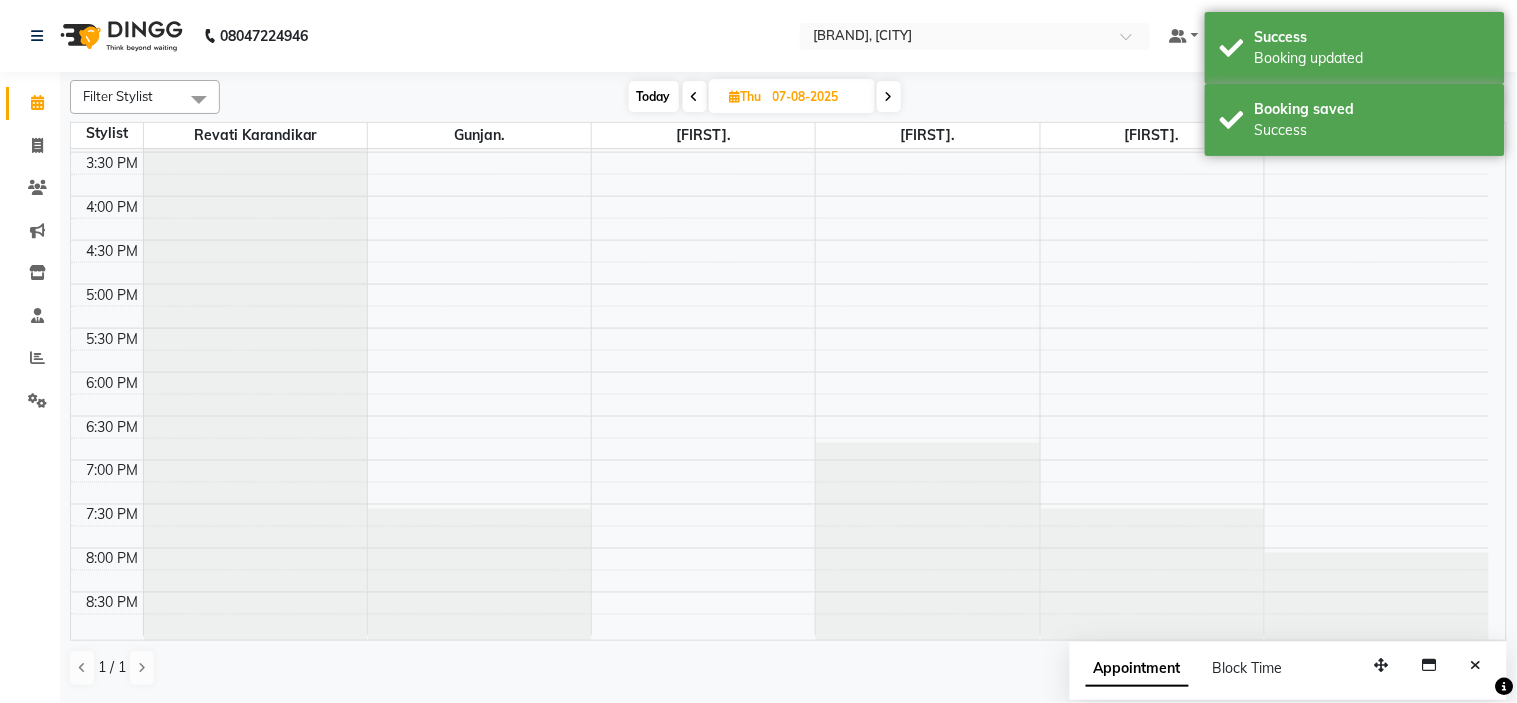 click at bounding box center (695, 96) 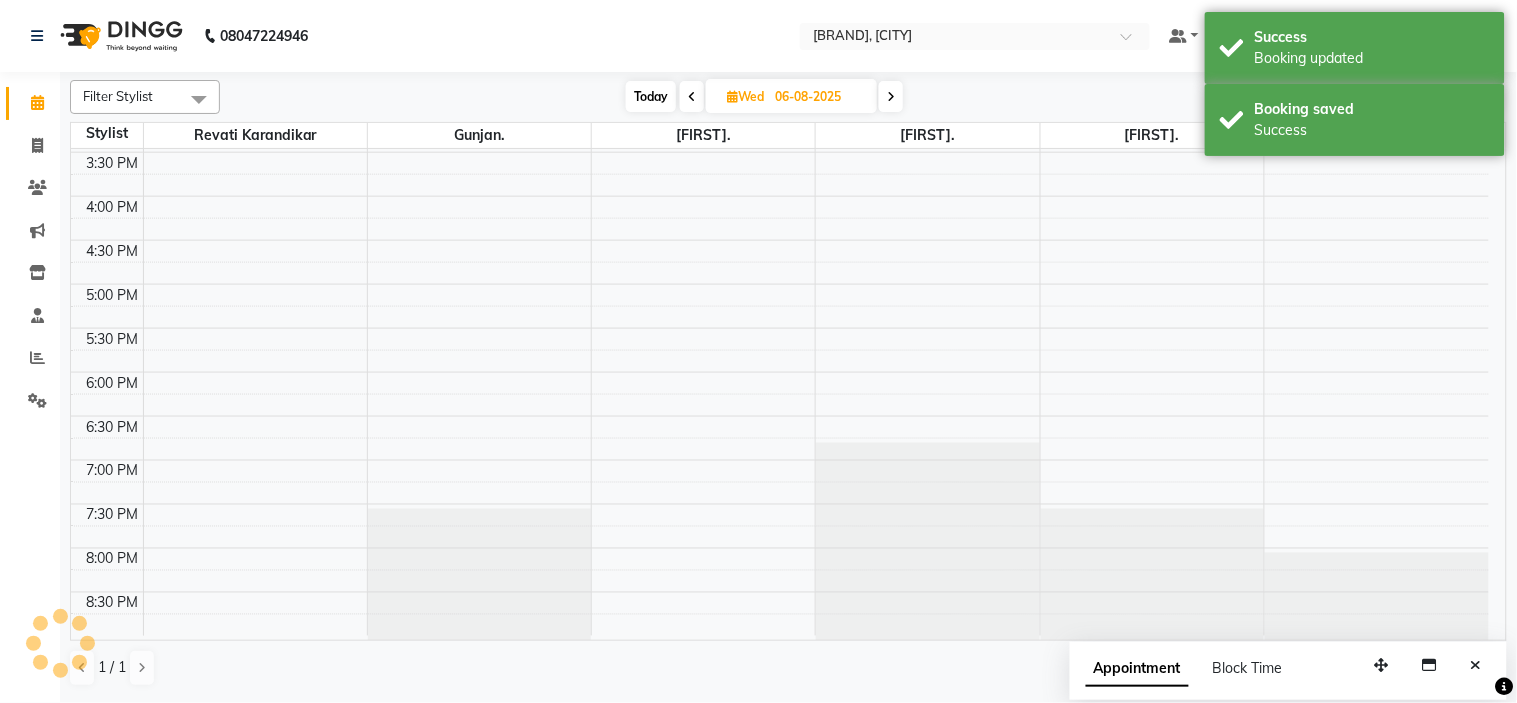 scroll, scrollTop: 265, scrollLeft: 0, axis: vertical 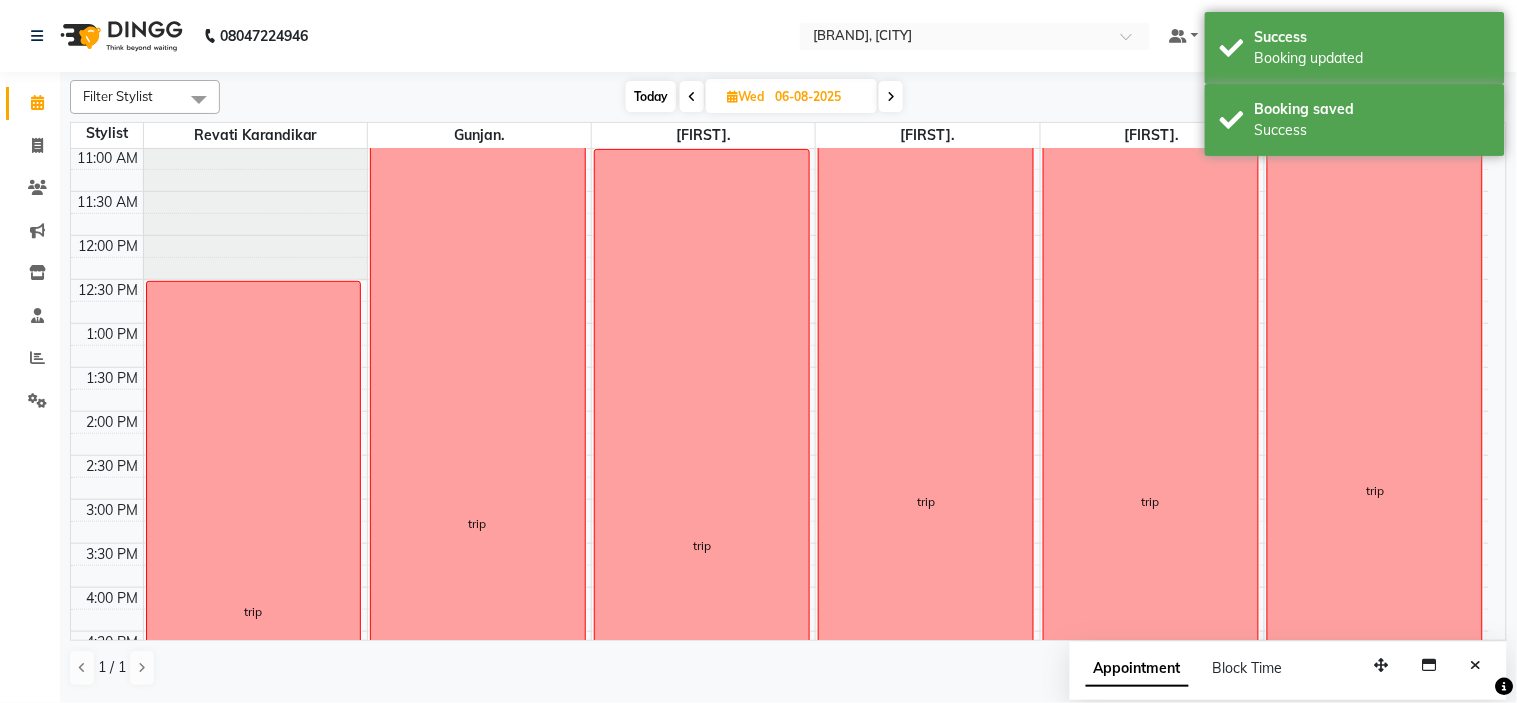 click at bounding box center [692, 97] 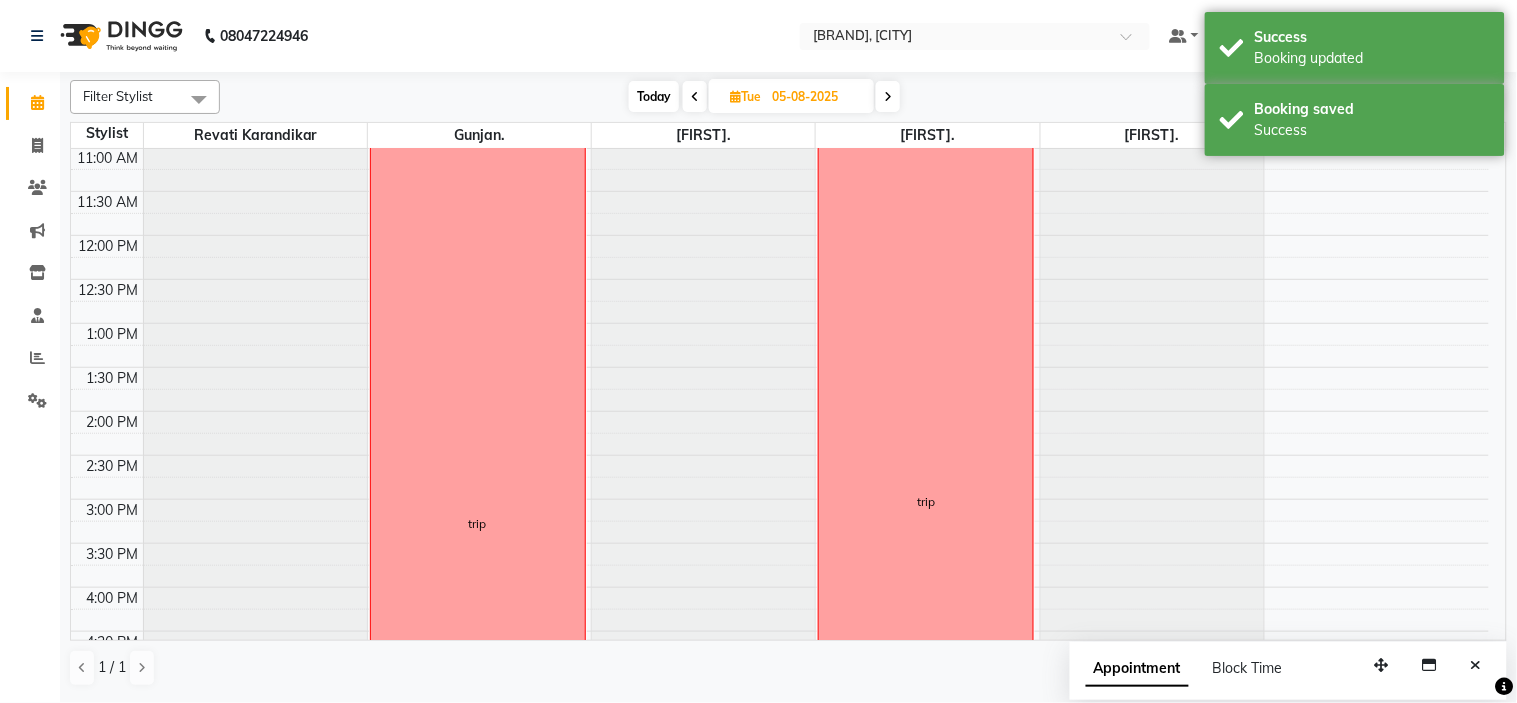 click at bounding box center (695, 97) 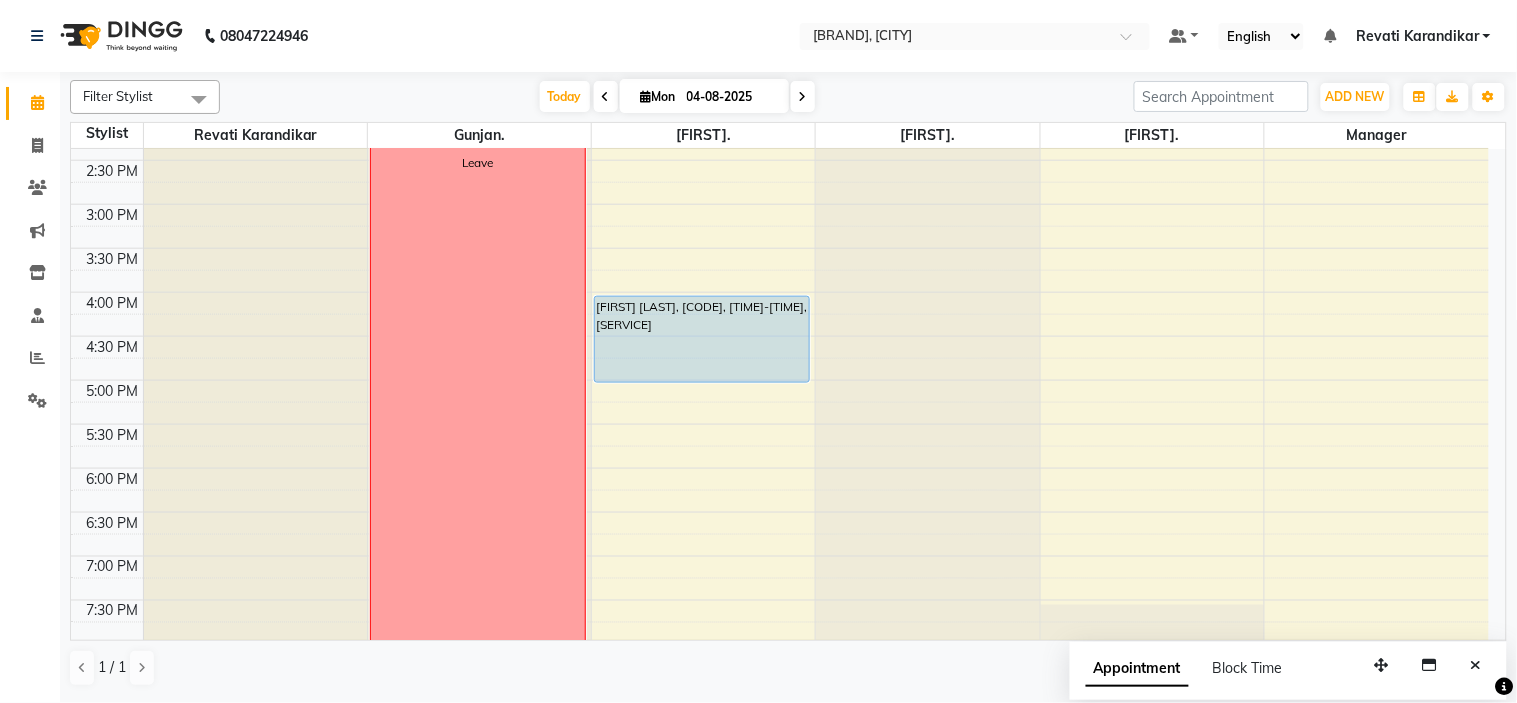 scroll, scrollTop: 598, scrollLeft: 0, axis: vertical 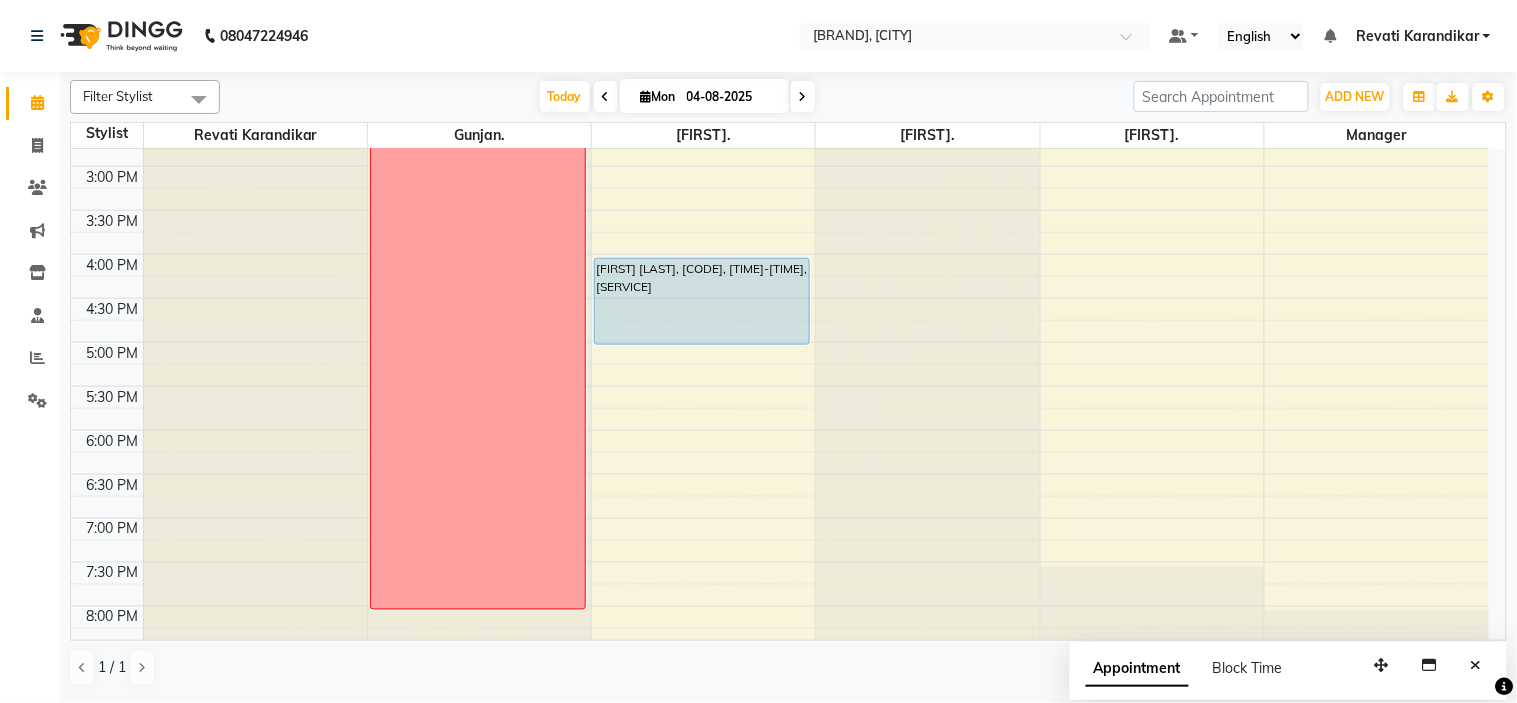 click on "[FIRST] [LAST], [CODE], [TIME]-[TIME], [SERVICE]" at bounding box center (780, 122) 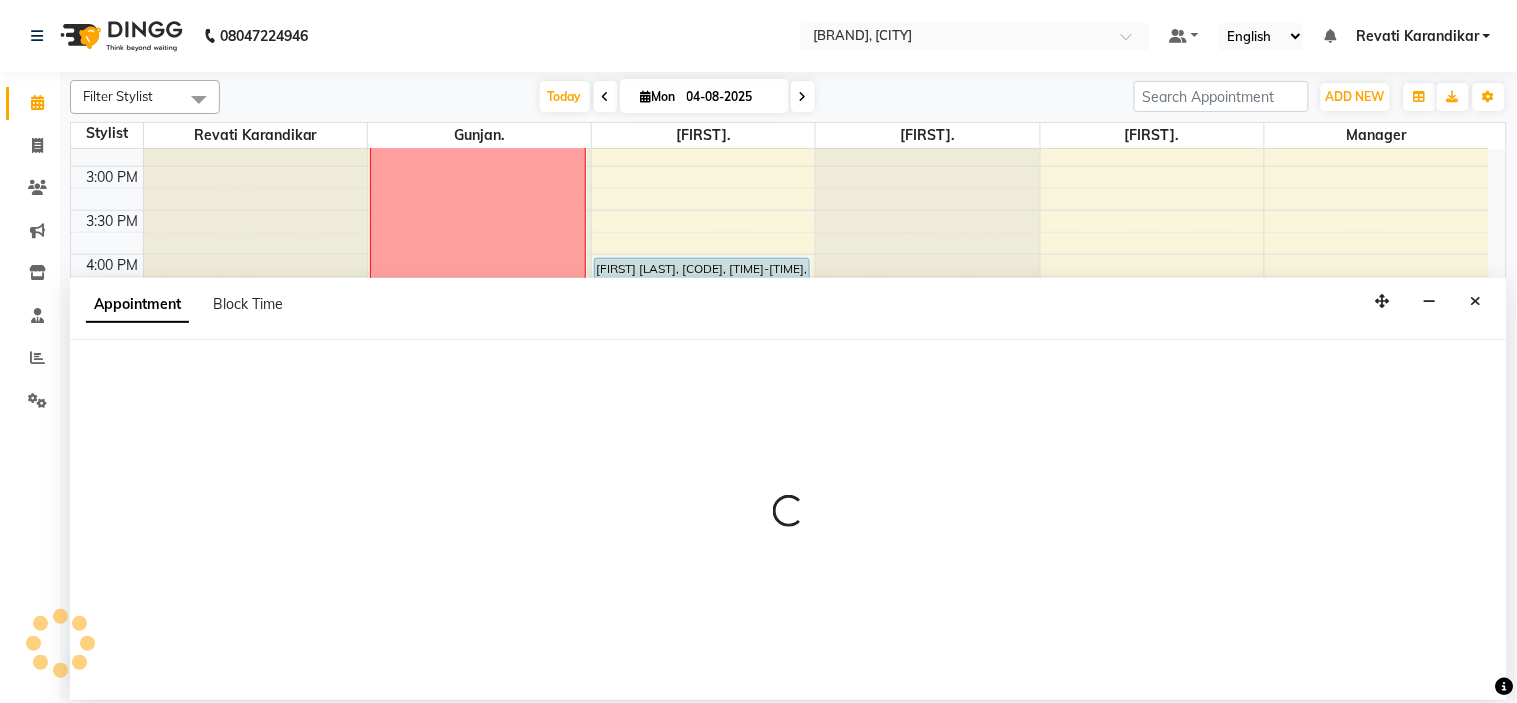 select on "59501" 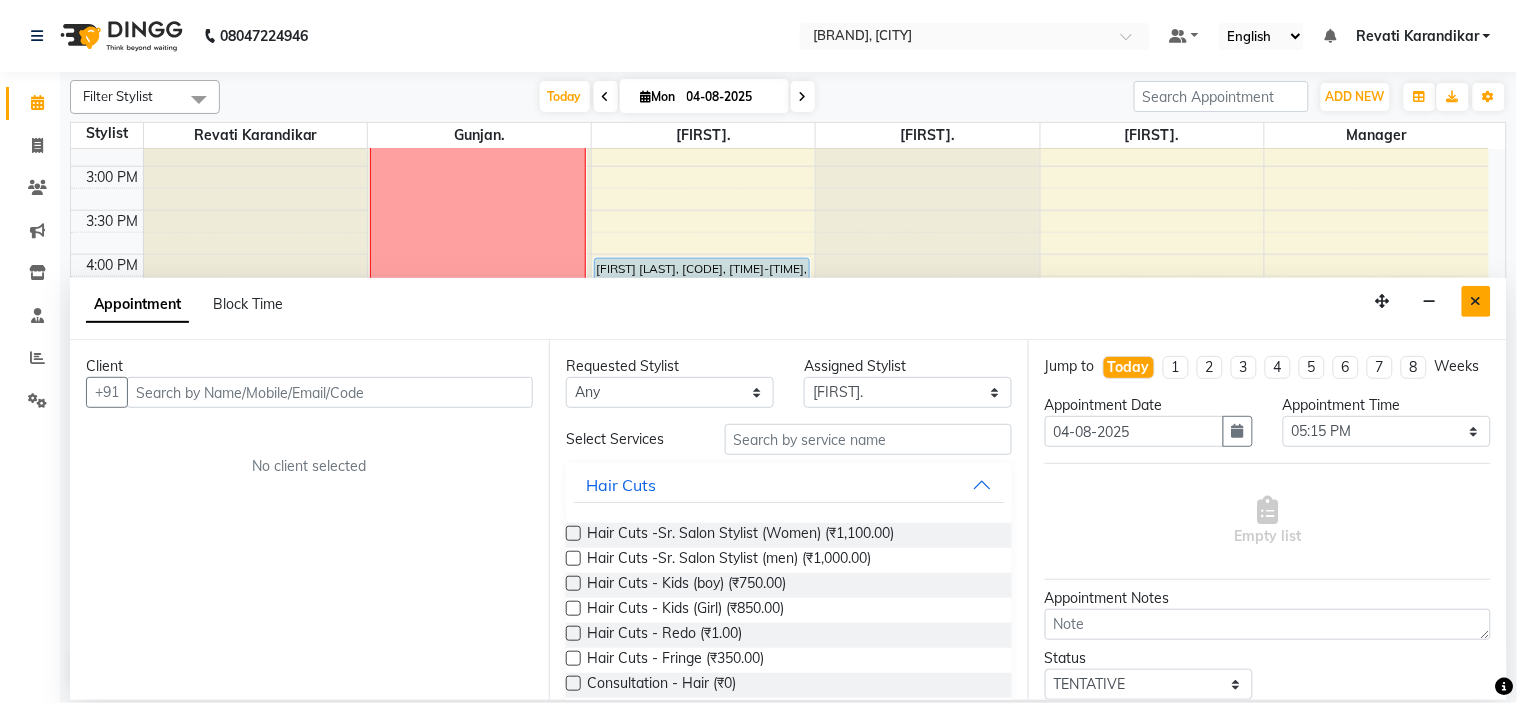 click at bounding box center (1476, 301) 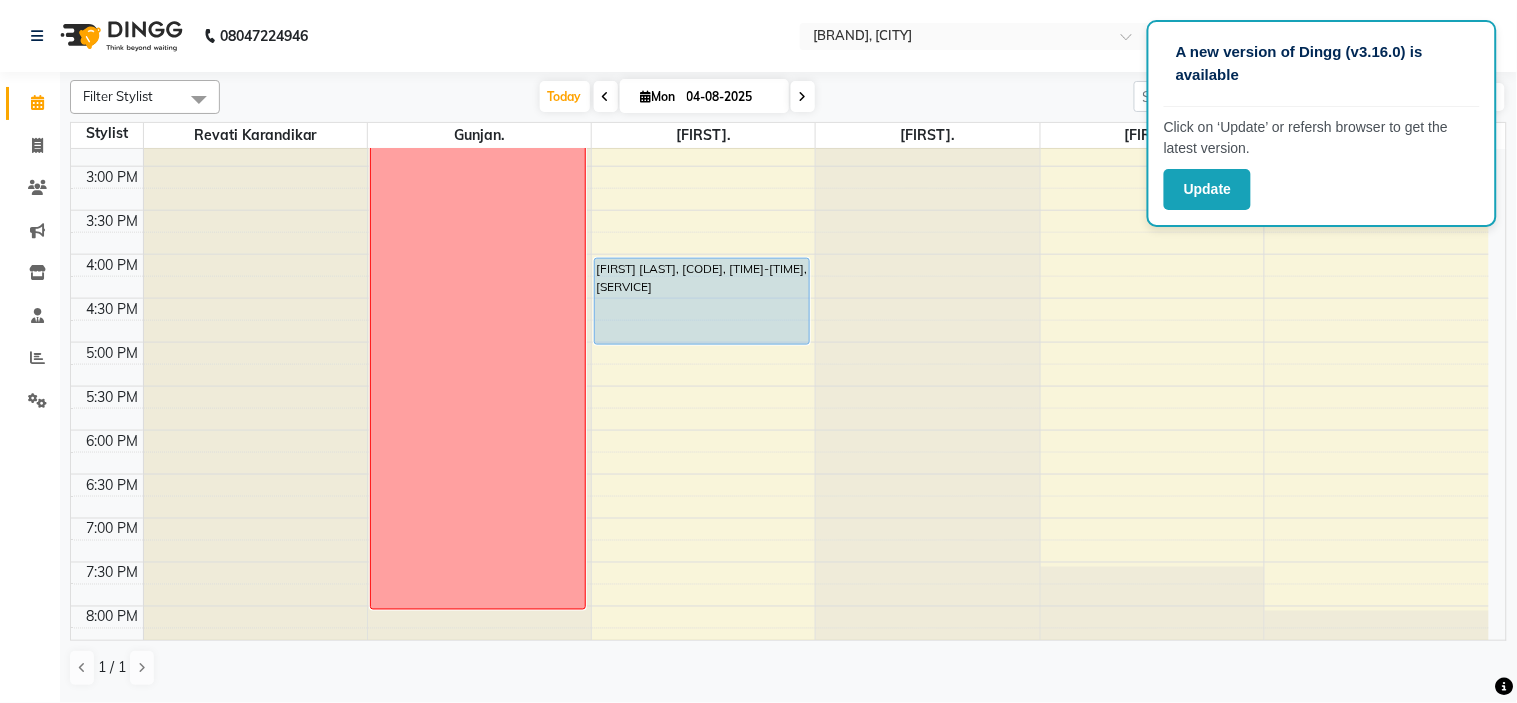 click on "[FIRST] [LAST], [CODE], [TIME]-[TIME], [SERVICE]" at bounding box center [780, 122] 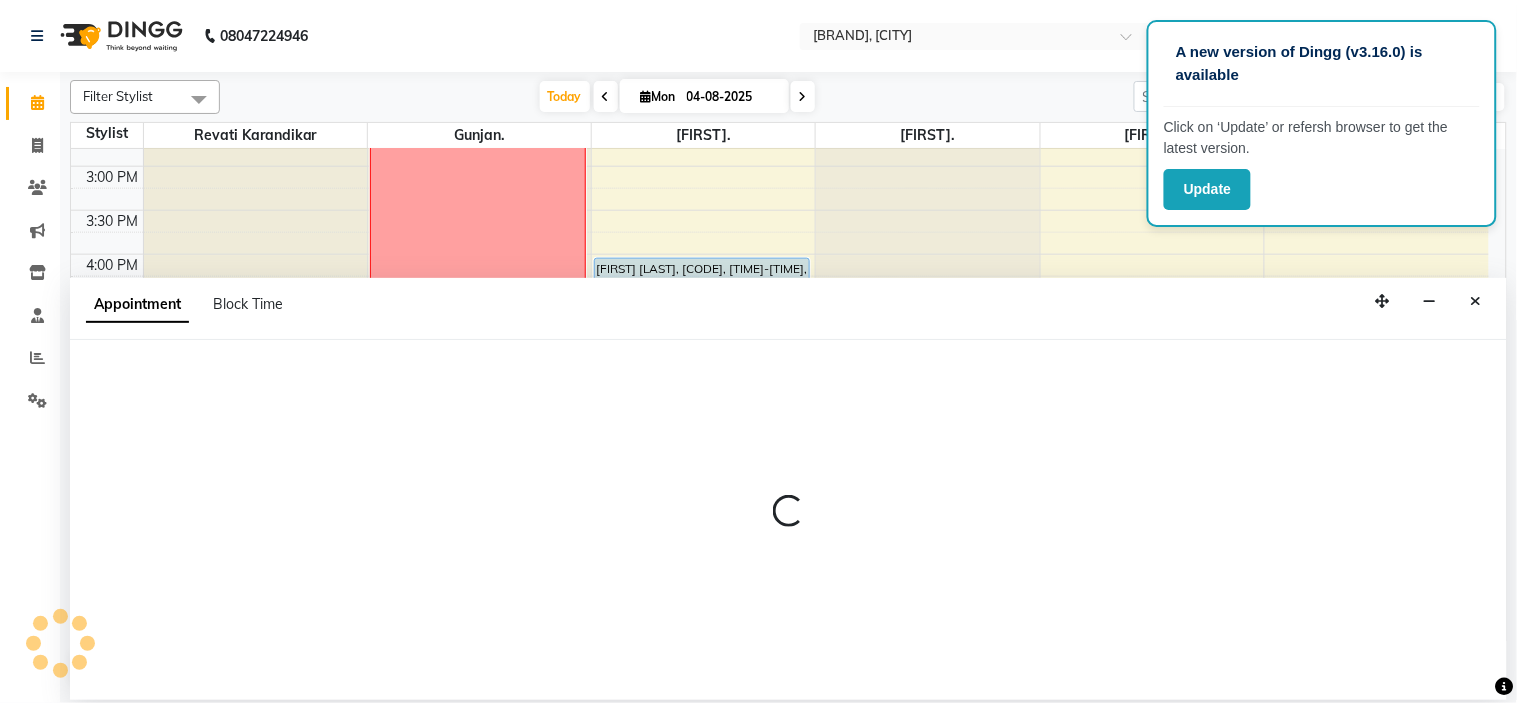 select on "59502" 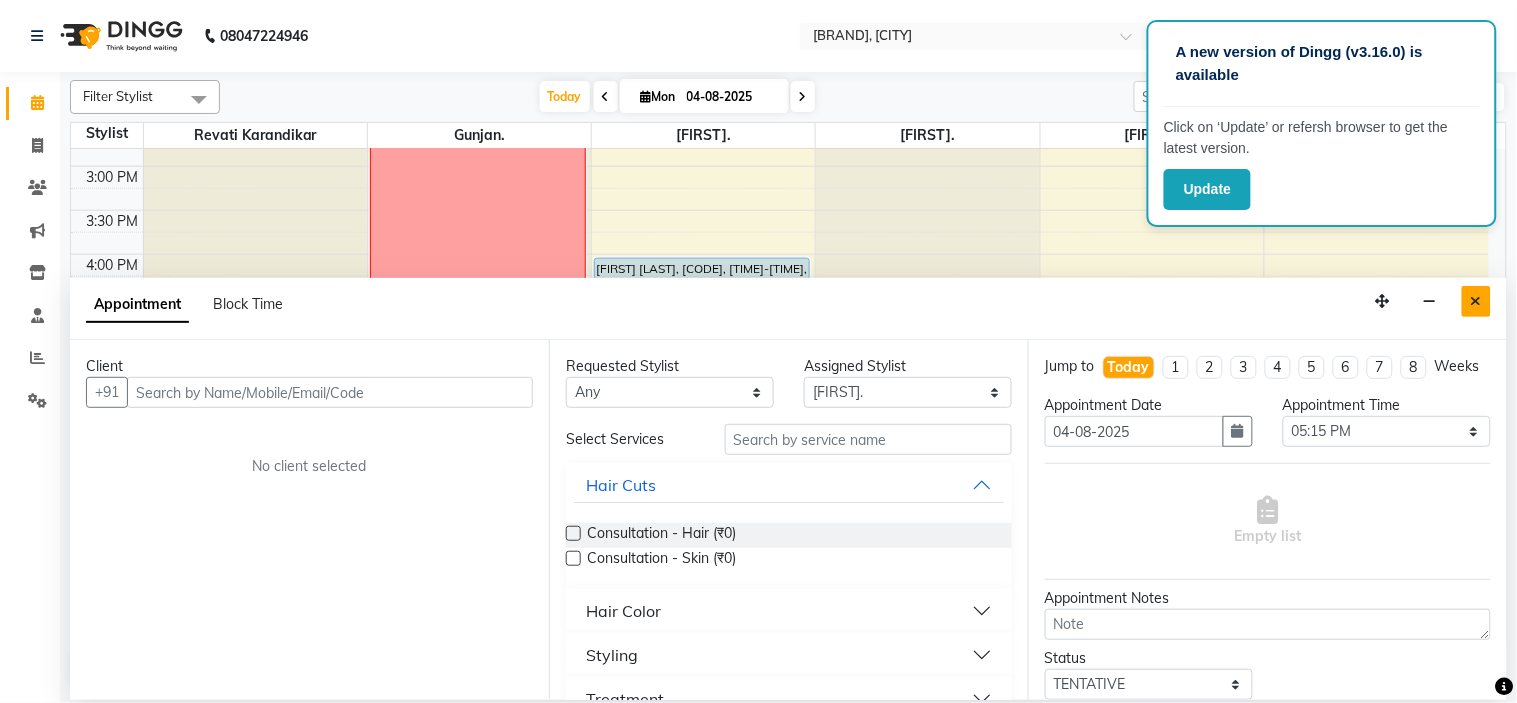 click at bounding box center (1476, 301) 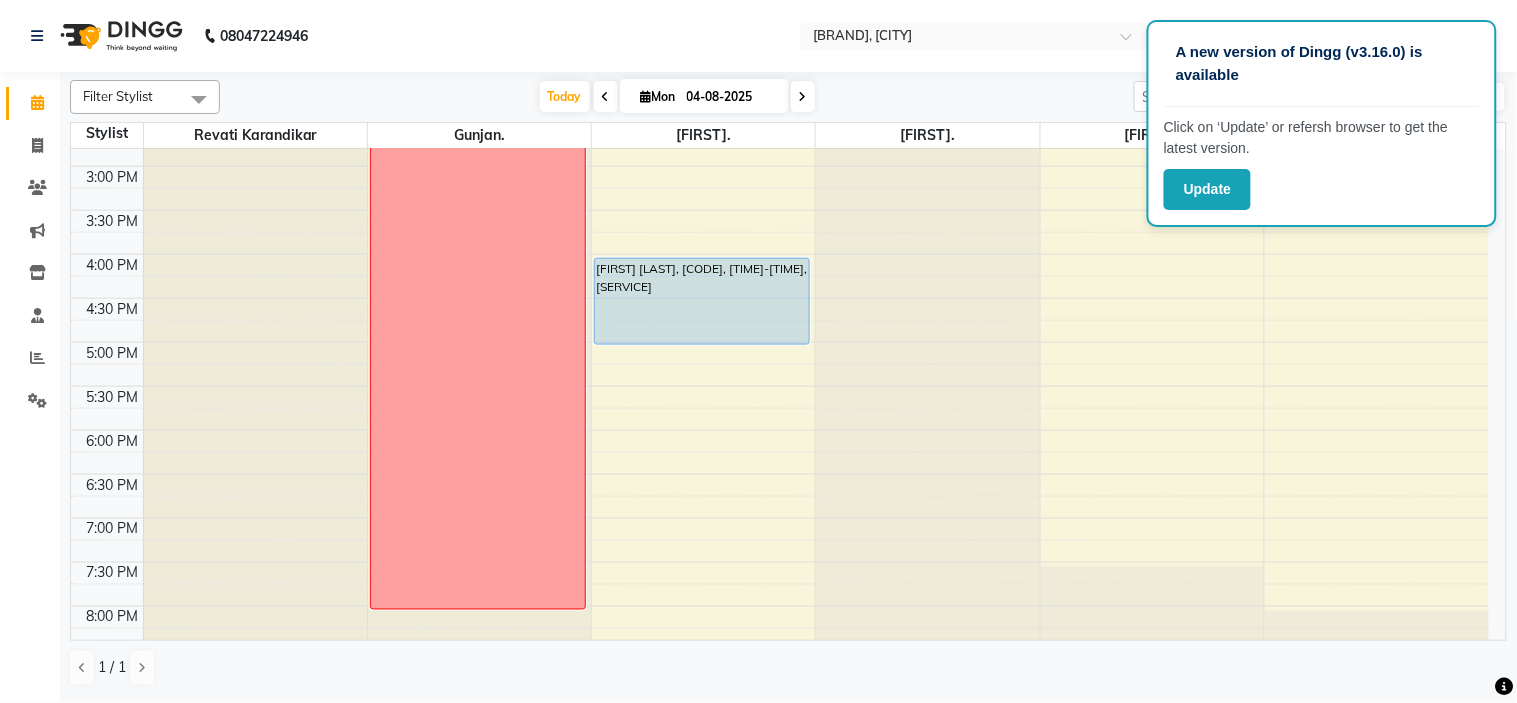 scroll, scrollTop: 656, scrollLeft: 0, axis: vertical 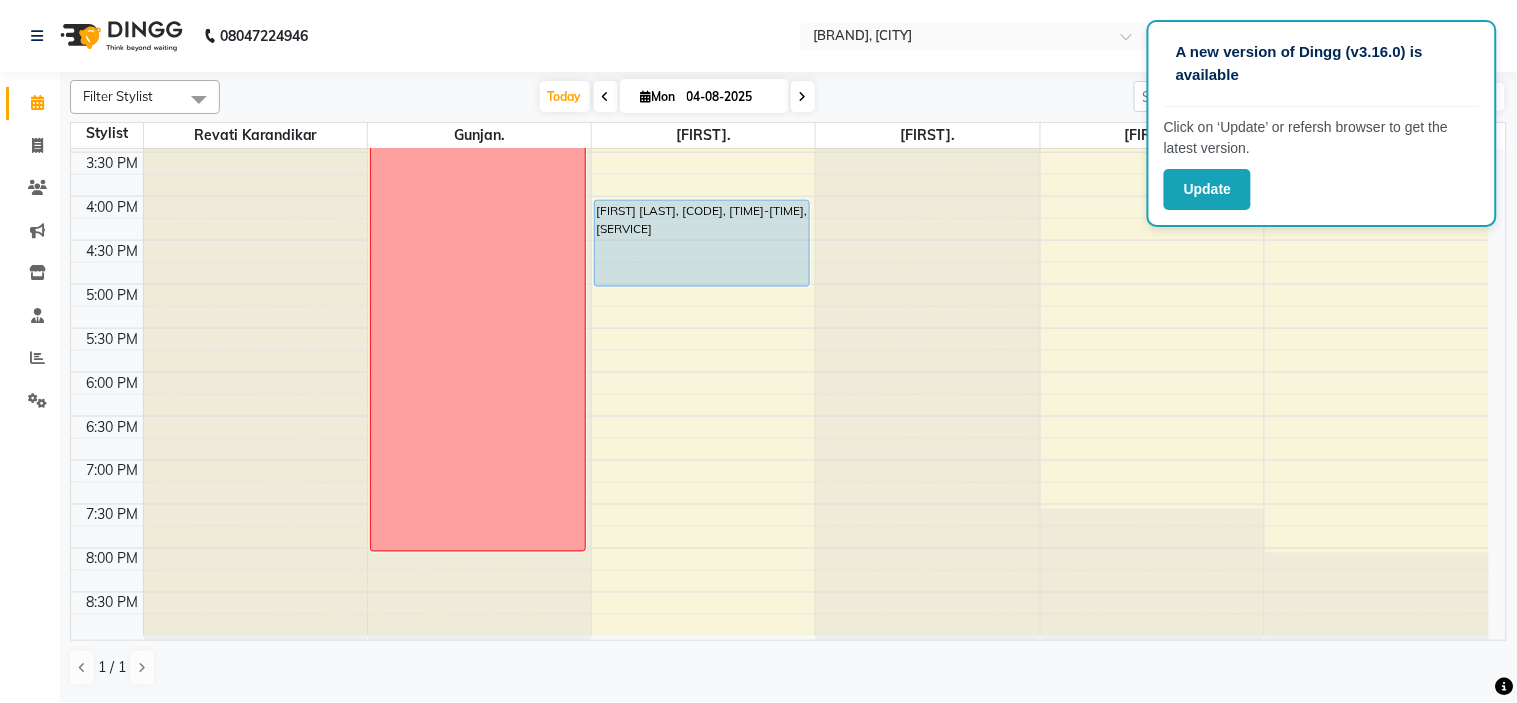 click on "[FIRST] [LAST], [CODE], [TIME]-[TIME], [SERVICE]" at bounding box center [780, 64] 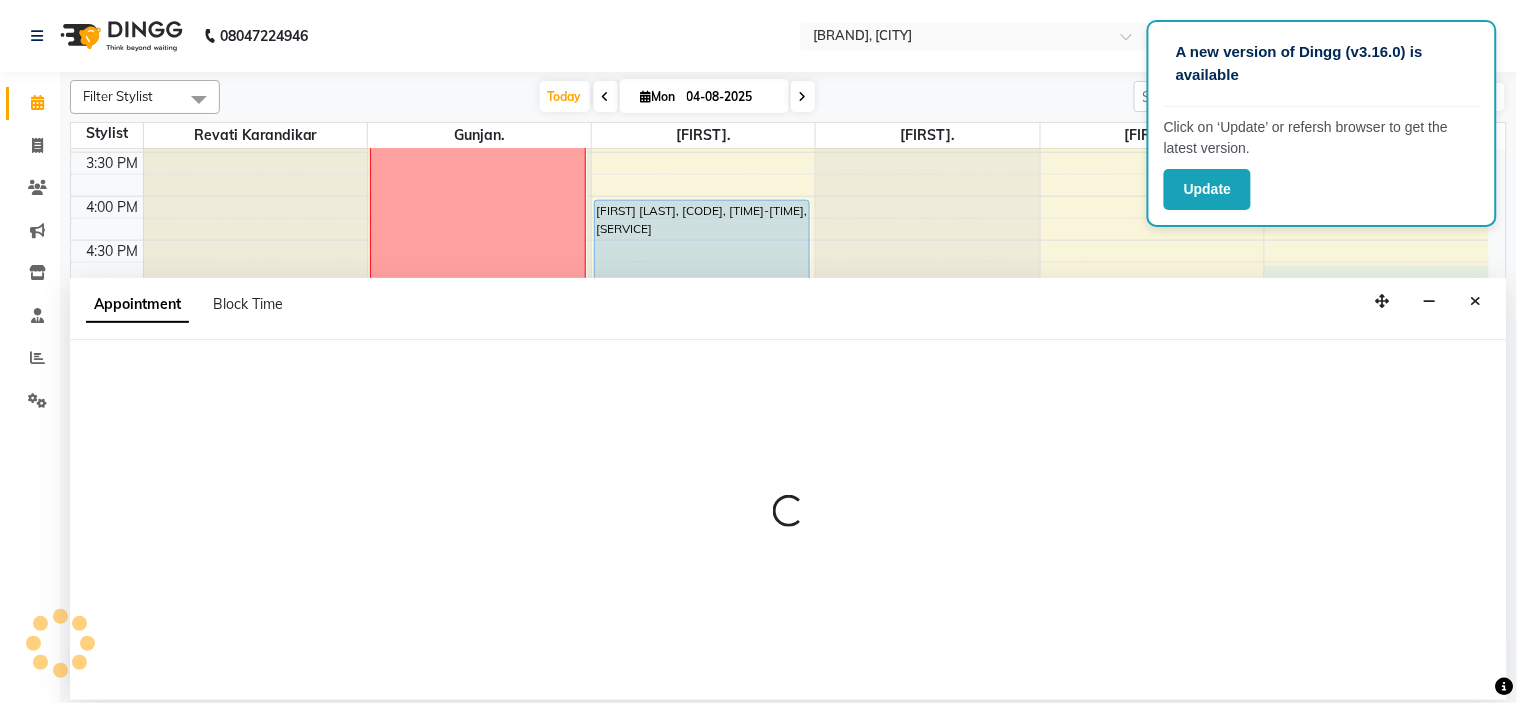 select on "83853" 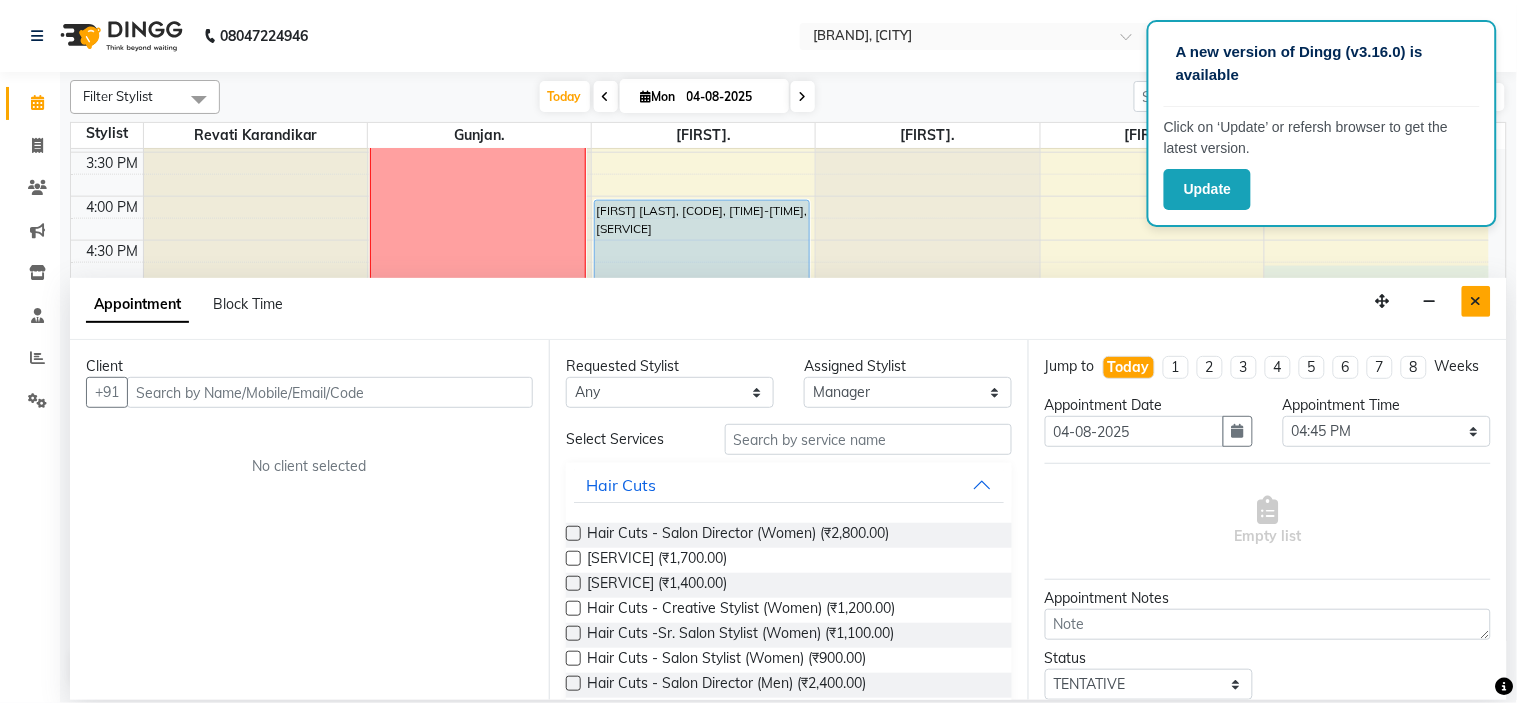 click at bounding box center (1476, 301) 